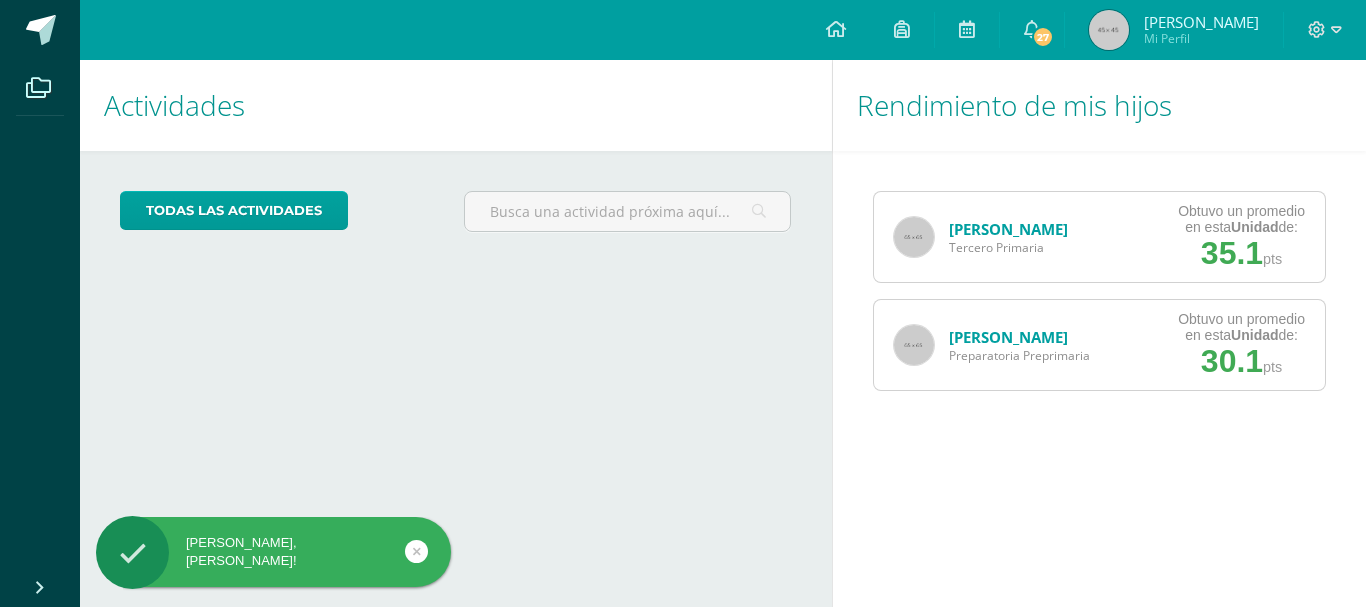 scroll, scrollTop: 0, scrollLeft: 0, axis: both 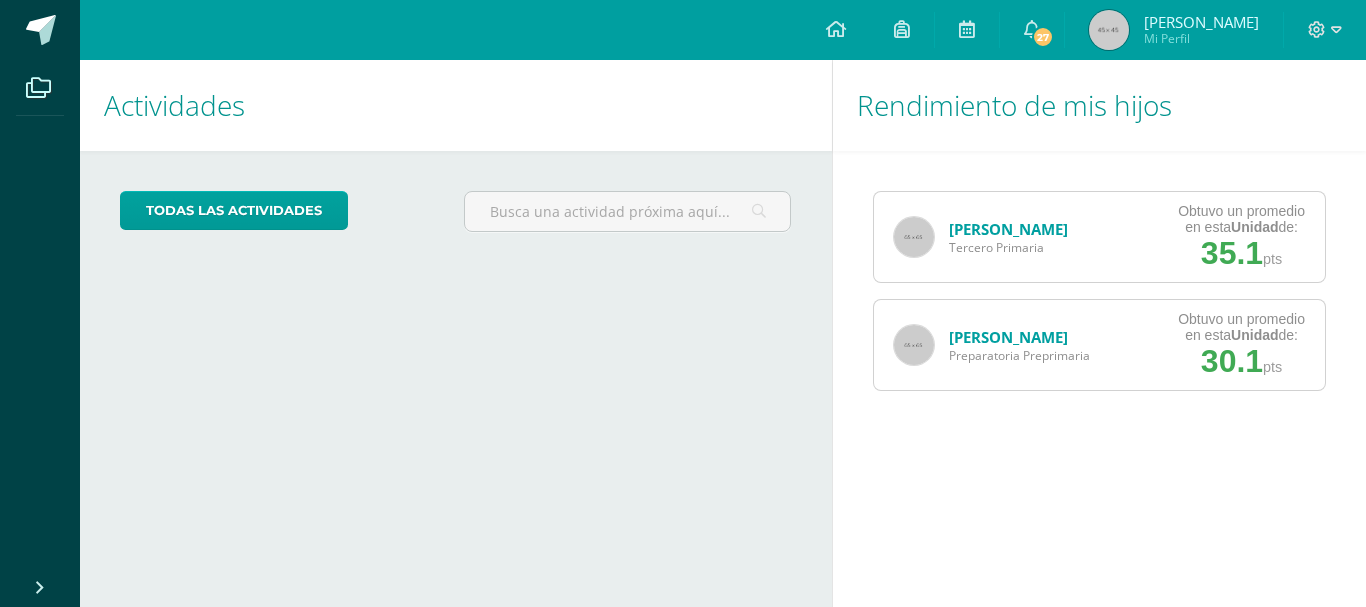 click on "Actividades Mis hijos
todas las Actividades
No tienes actividades
Échale un vistazo a los demás períodos o  sal y disfruta del sol Cargando actividades No hay más resultados" at bounding box center [452, 333] 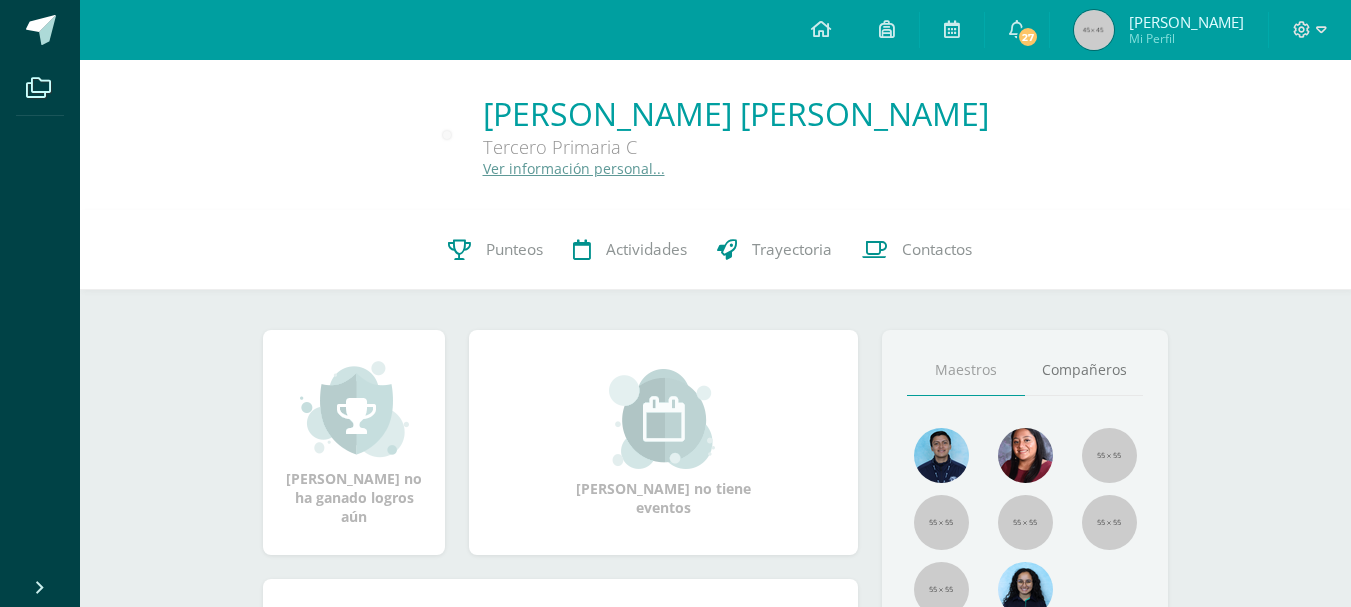 scroll, scrollTop: 0, scrollLeft: 0, axis: both 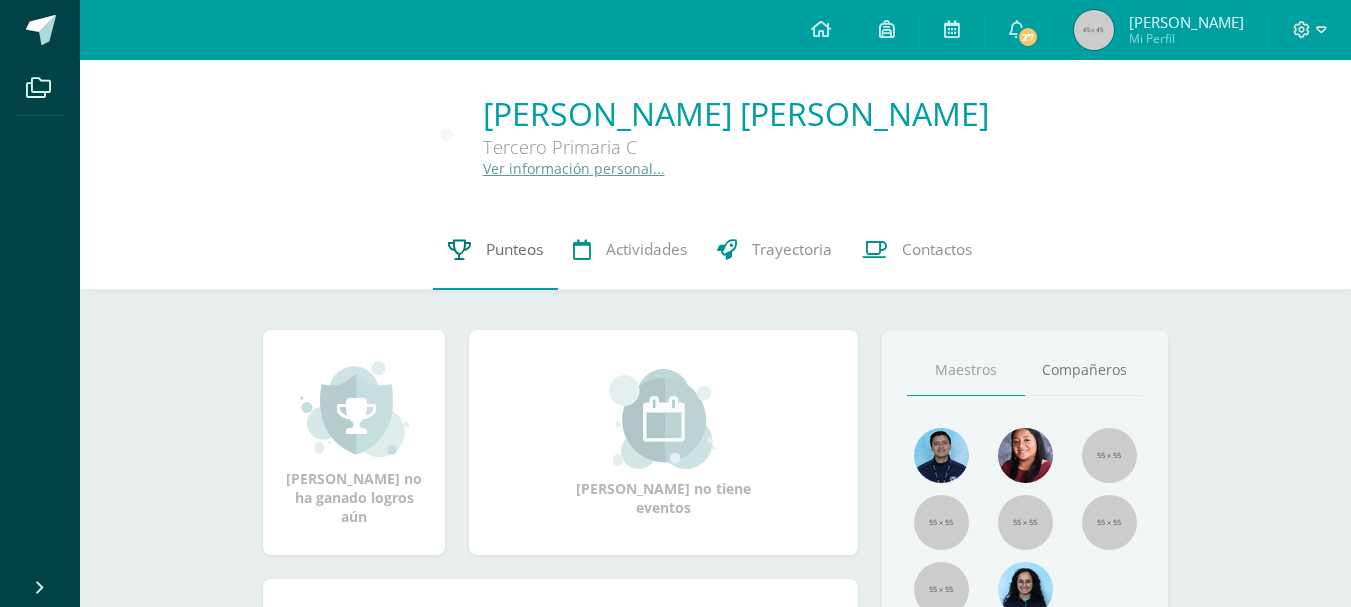 click on "Punteos" at bounding box center [514, 249] 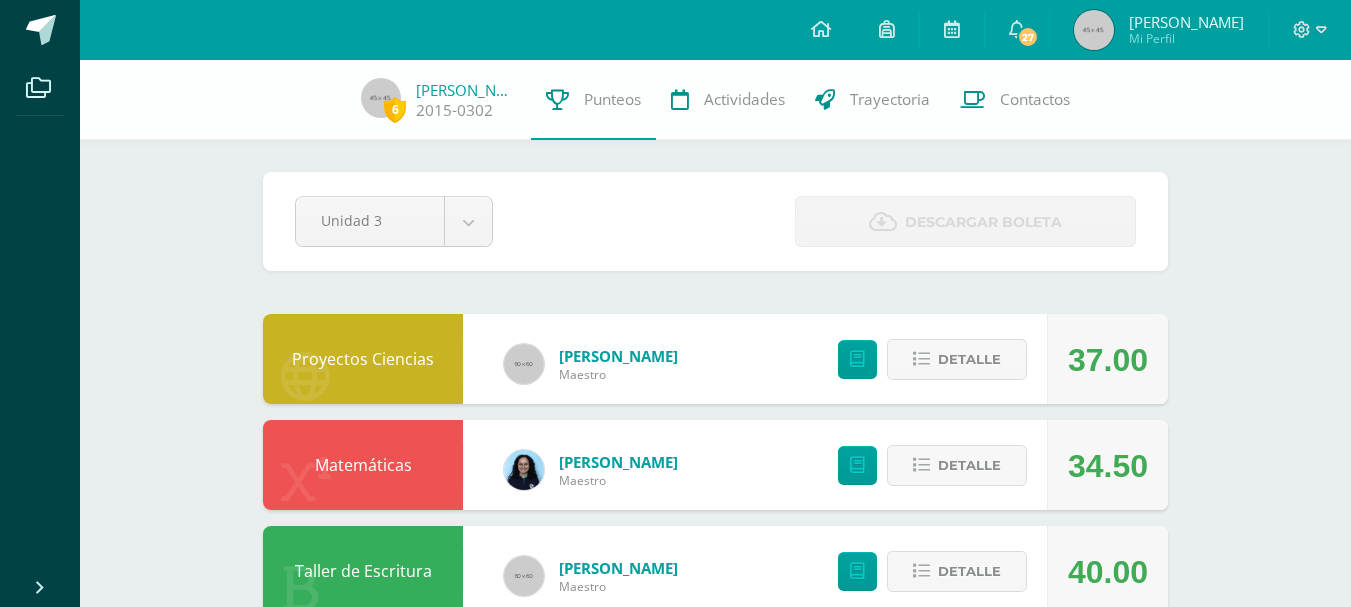 scroll, scrollTop: 0, scrollLeft: 0, axis: both 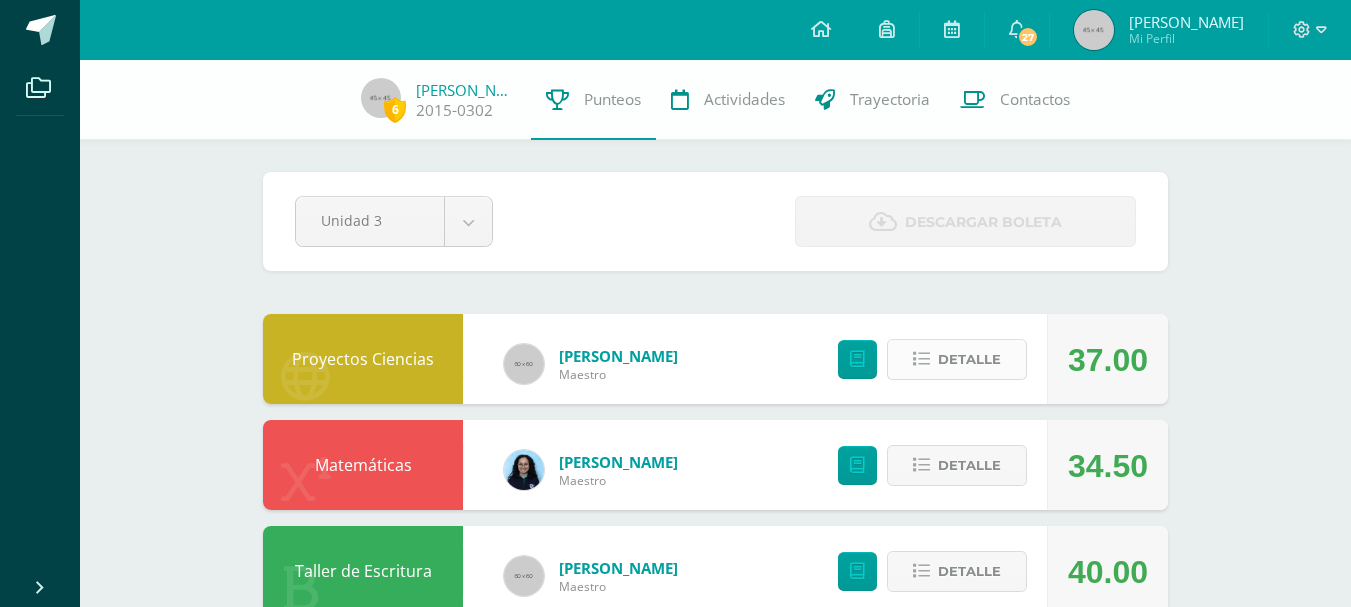 click on "Detalle" at bounding box center [969, 359] 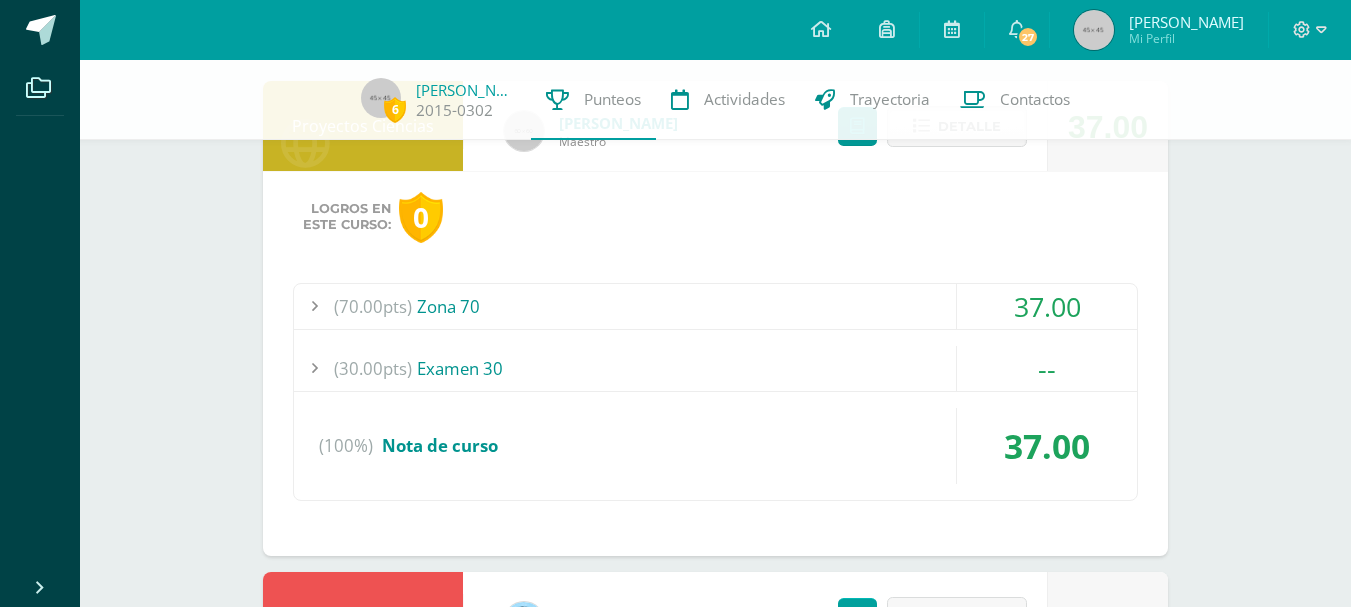 scroll, scrollTop: 300, scrollLeft: 0, axis: vertical 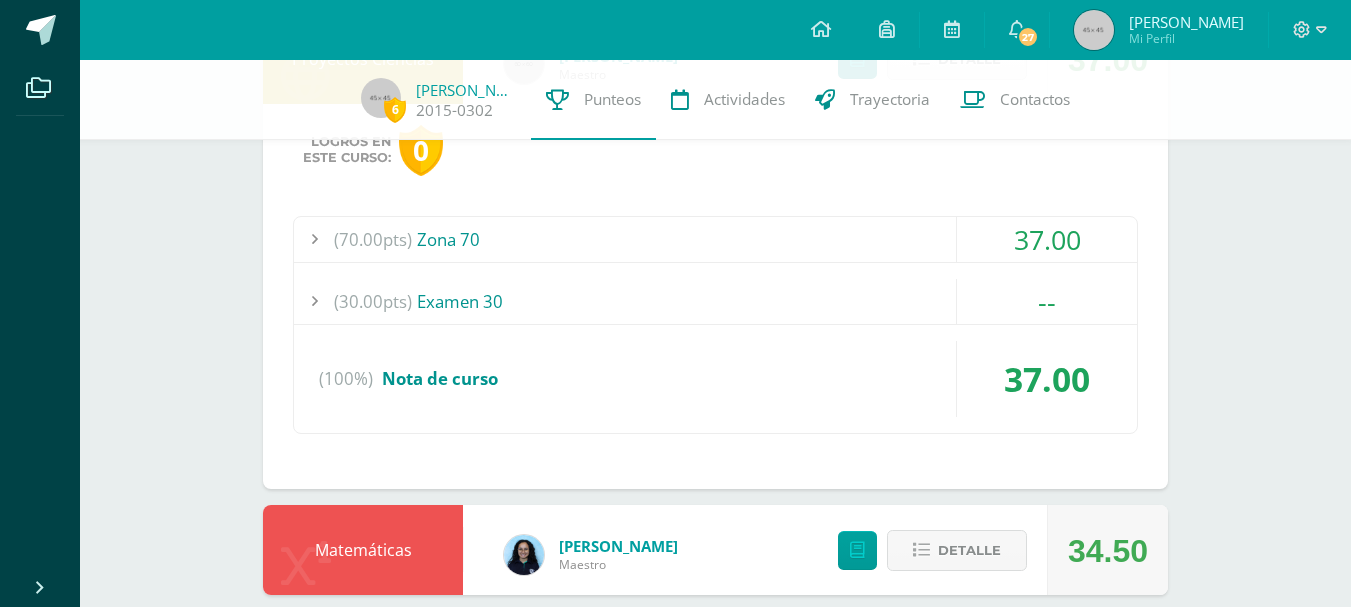 click on "(70.00pts)
Zona 70" at bounding box center (715, 239) 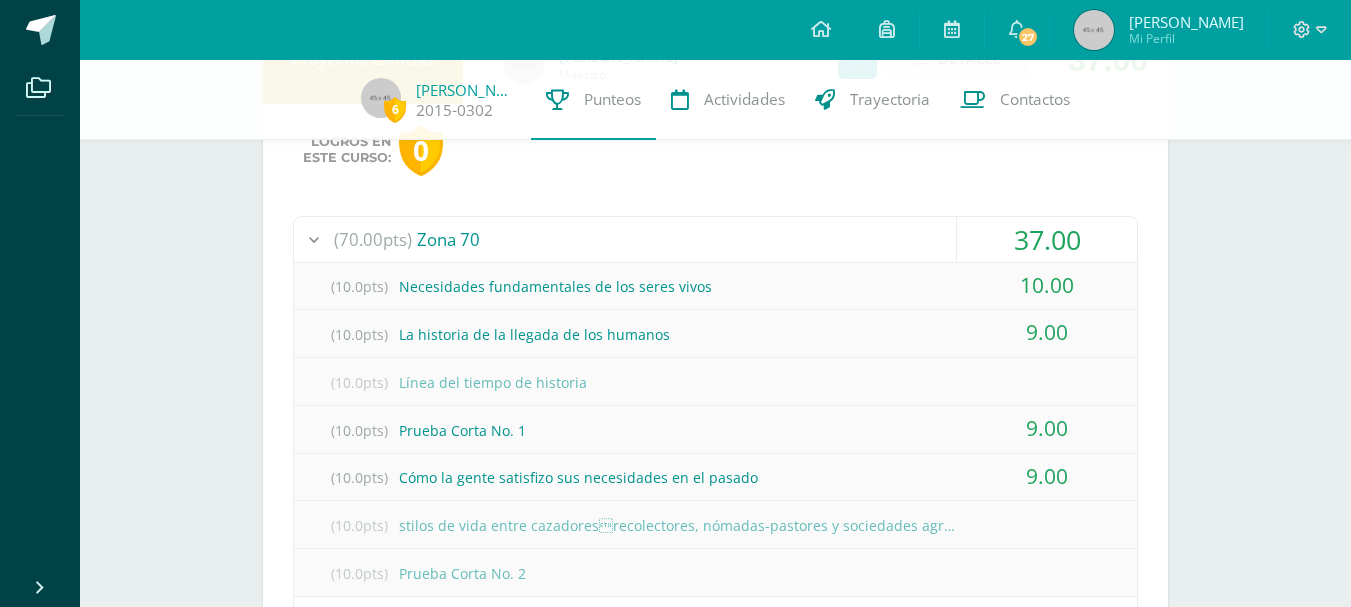 click on "Logros en
este curso:
0
(70.00pts)
Zona 70
37.00
(10.0pts)  Necesidades fundamentales de los seres vivos
10.00
(10.0pts)  (100%)" at bounding box center [715, 463] 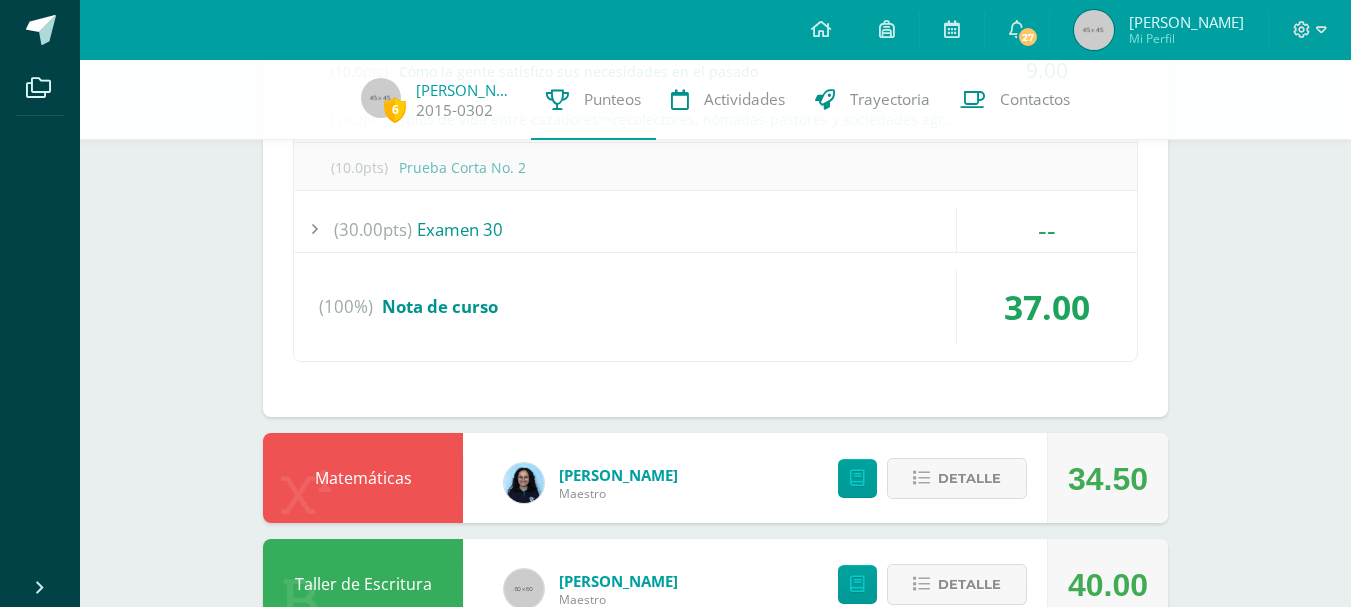 scroll, scrollTop: 800, scrollLeft: 0, axis: vertical 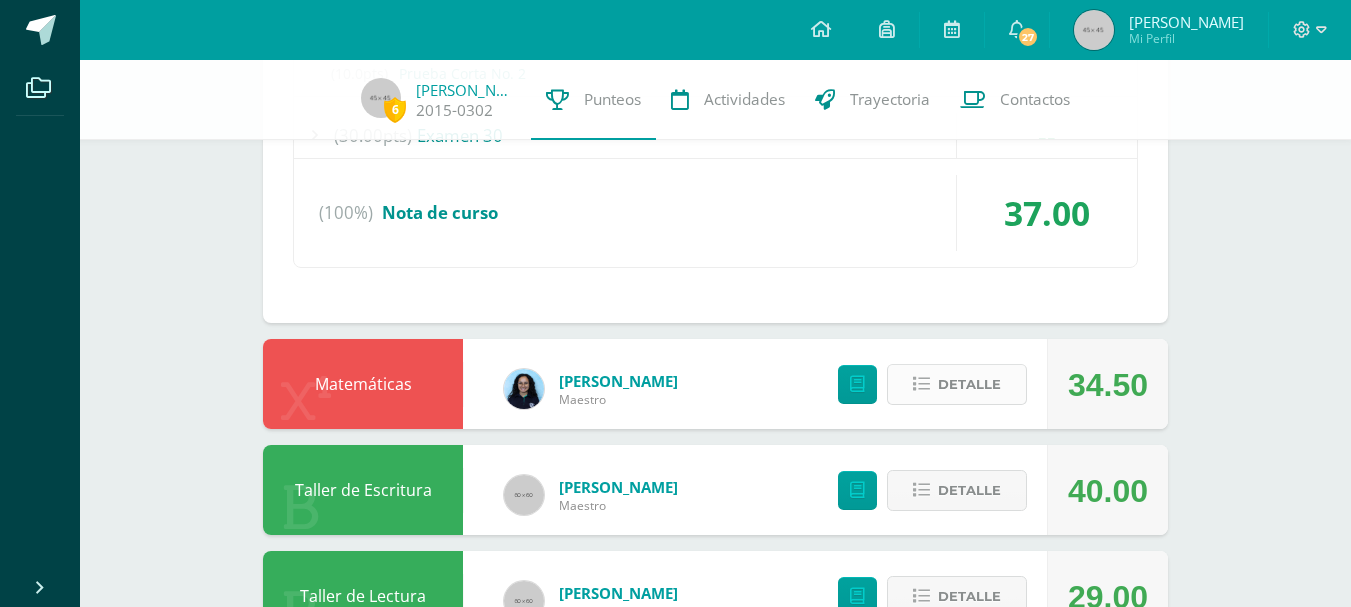 click on "Detalle" at bounding box center [969, 384] 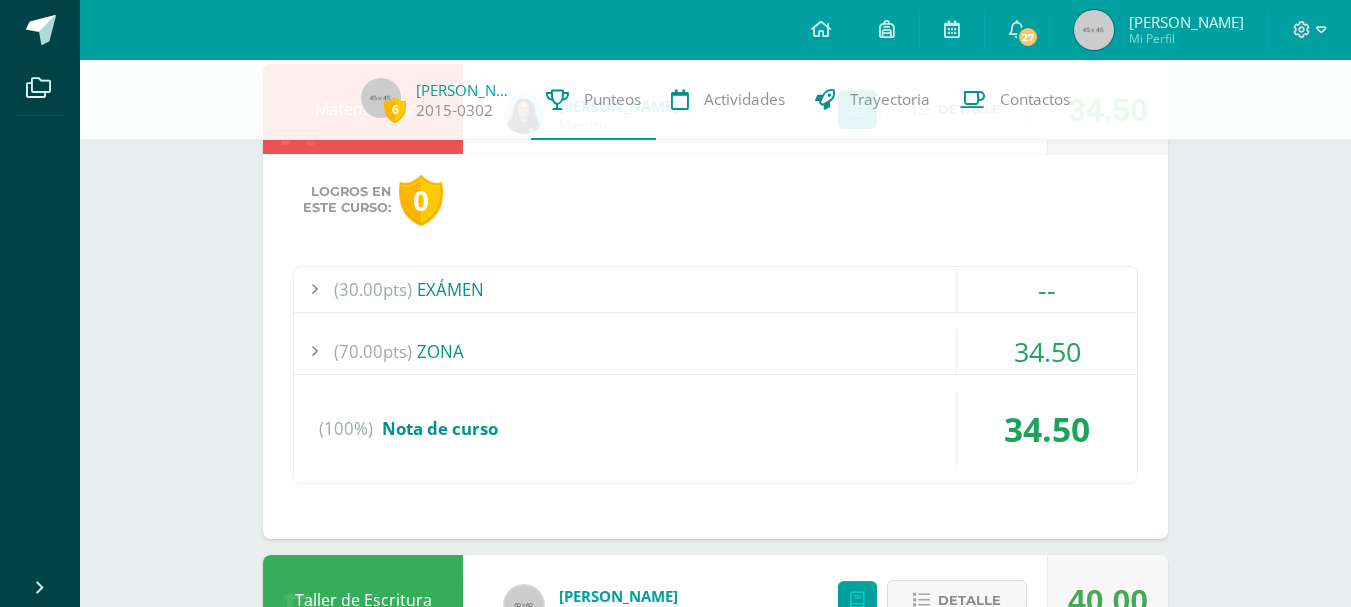 scroll, scrollTop: 1100, scrollLeft: 0, axis: vertical 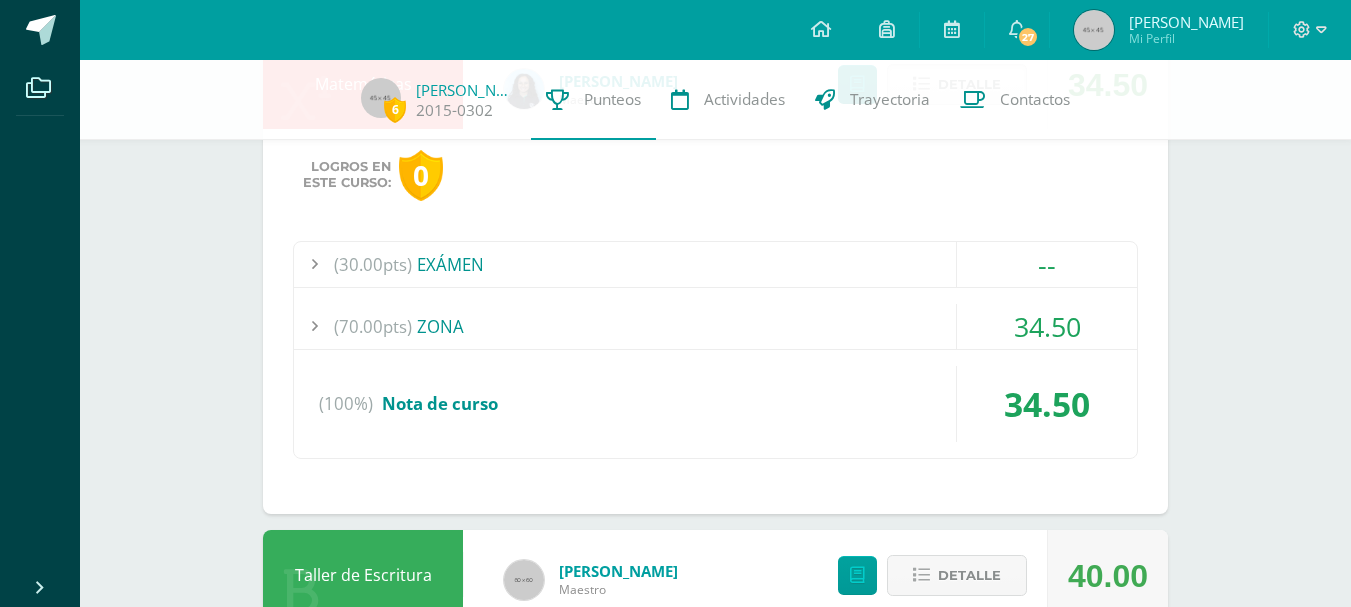 click on "(70.00pts)
ZONA" at bounding box center (715, 326) 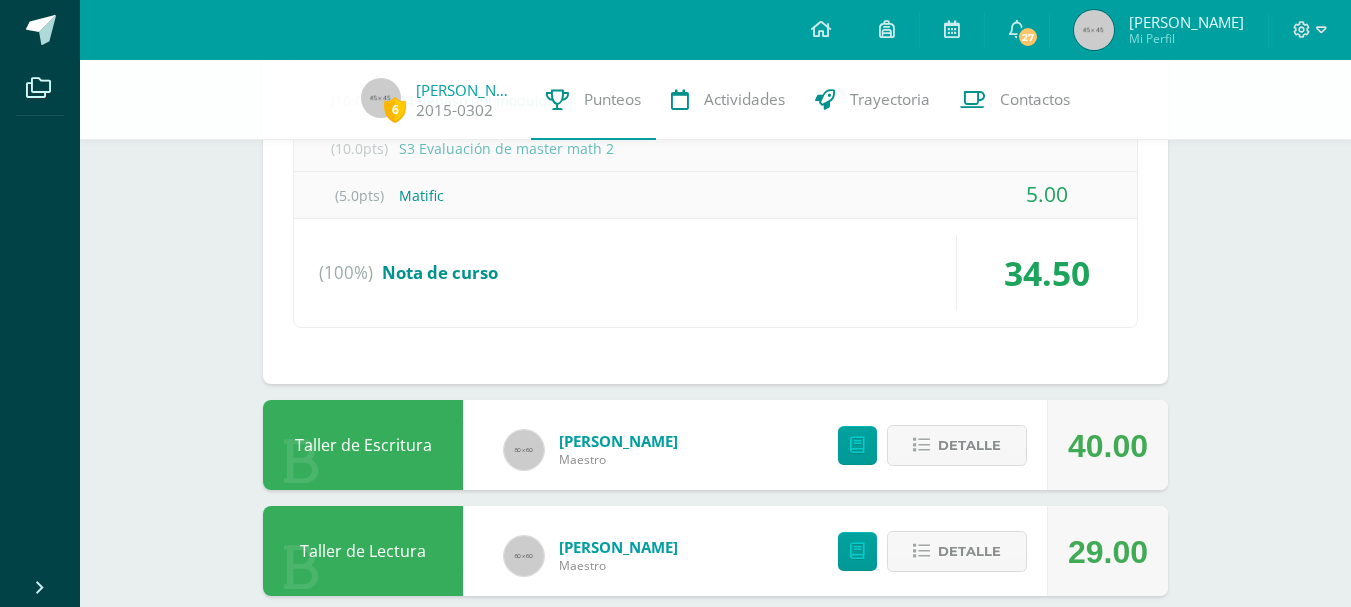scroll, scrollTop: 1300, scrollLeft: 0, axis: vertical 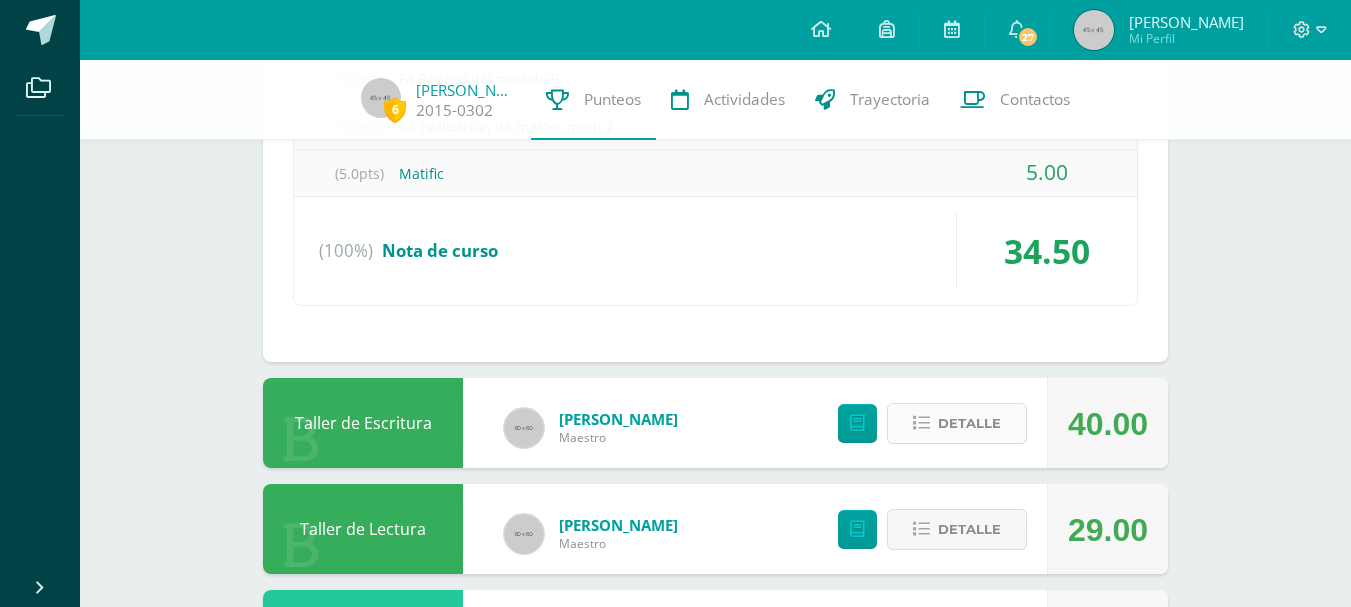 click on "Detalle" at bounding box center (969, 423) 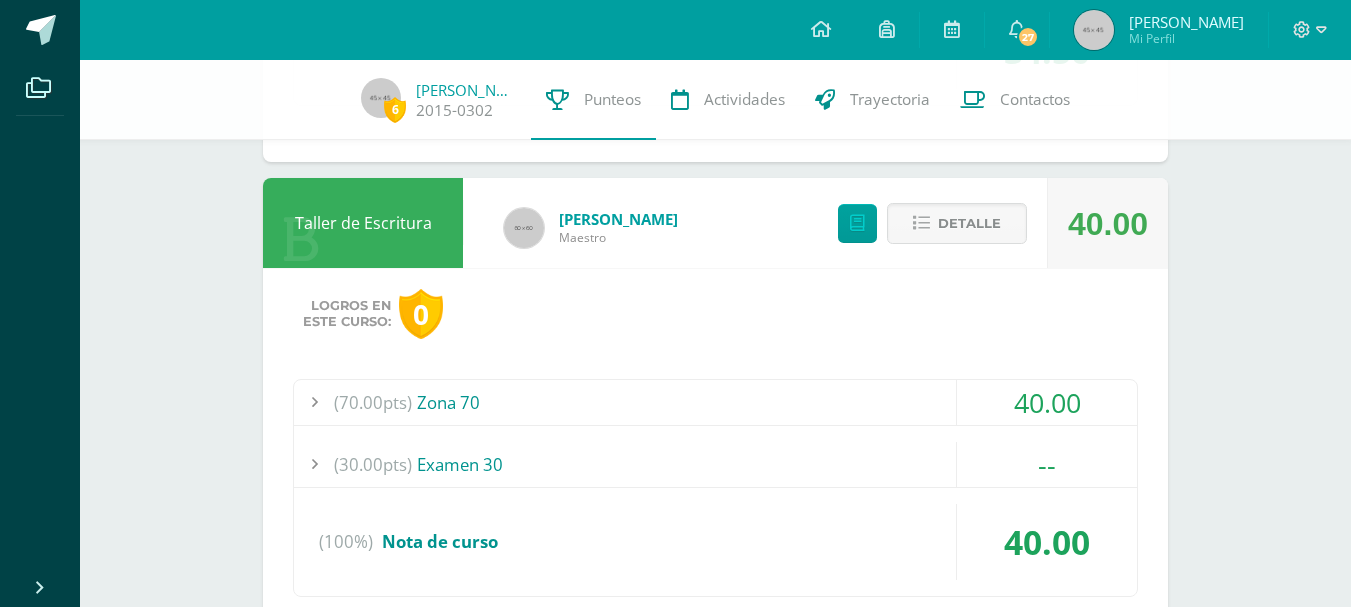 scroll, scrollTop: 1700, scrollLeft: 0, axis: vertical 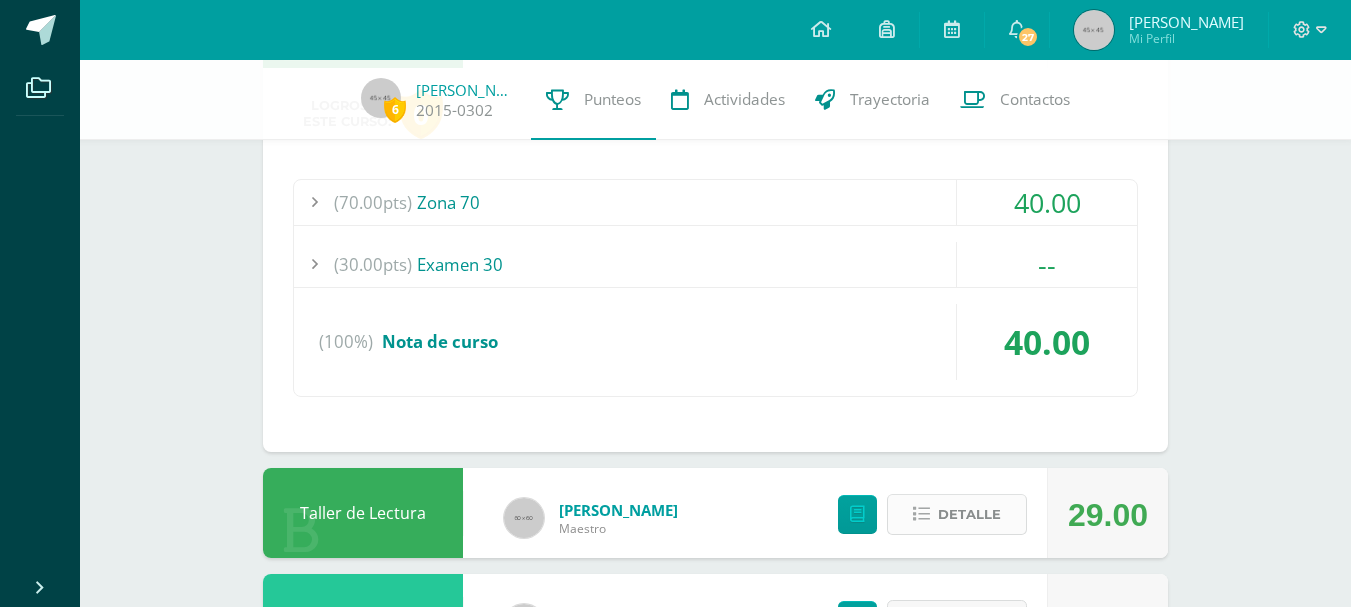 click on "Detalle" at bounding box center (969, 514) 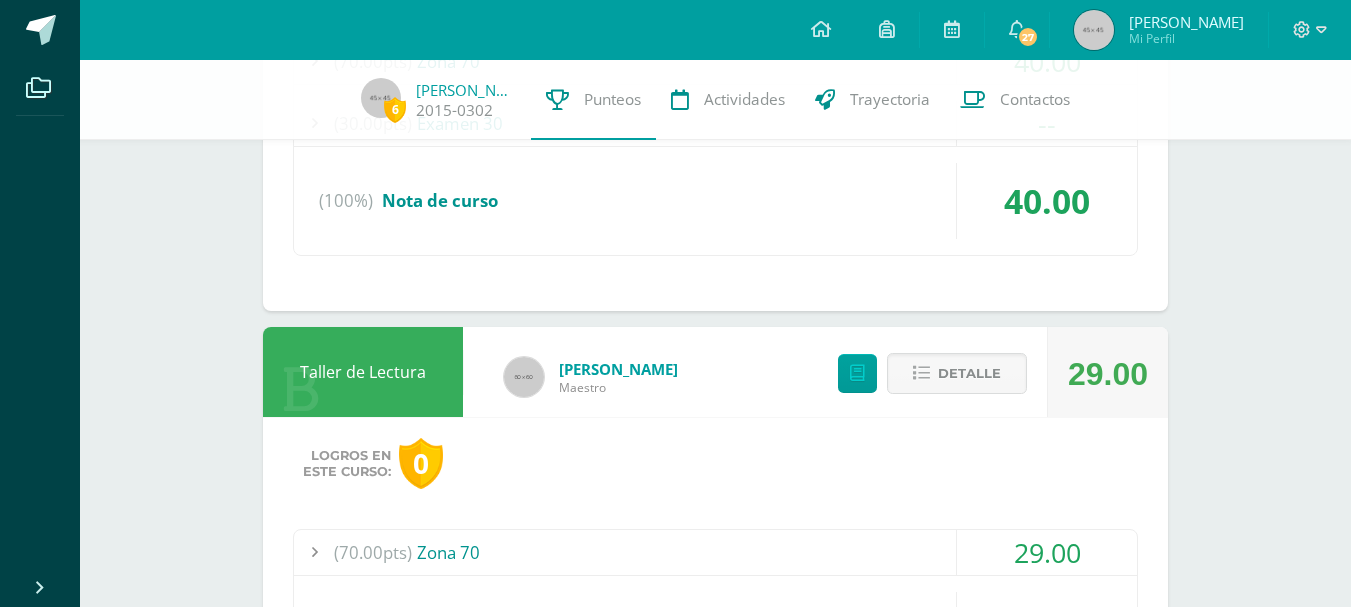 scroll, scrollTop: 2000, scrollLeft: 0, axis: vertical 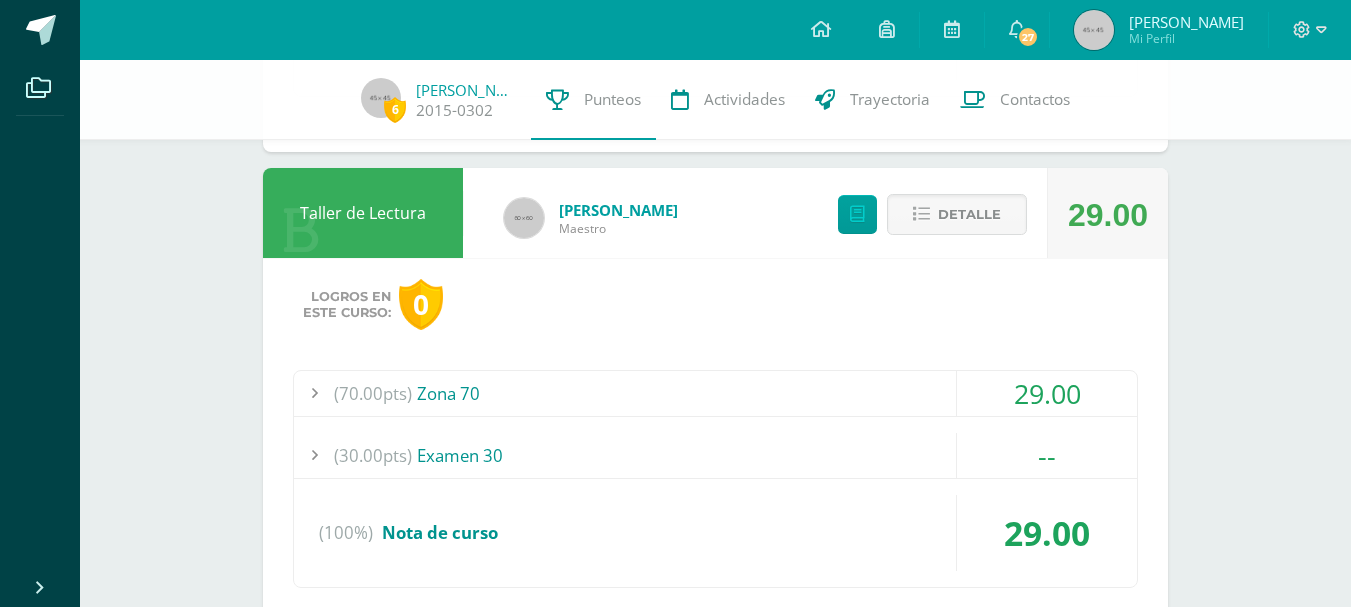 click on "(70.00pts)
Zona 70" at bounding box center [715, 393] 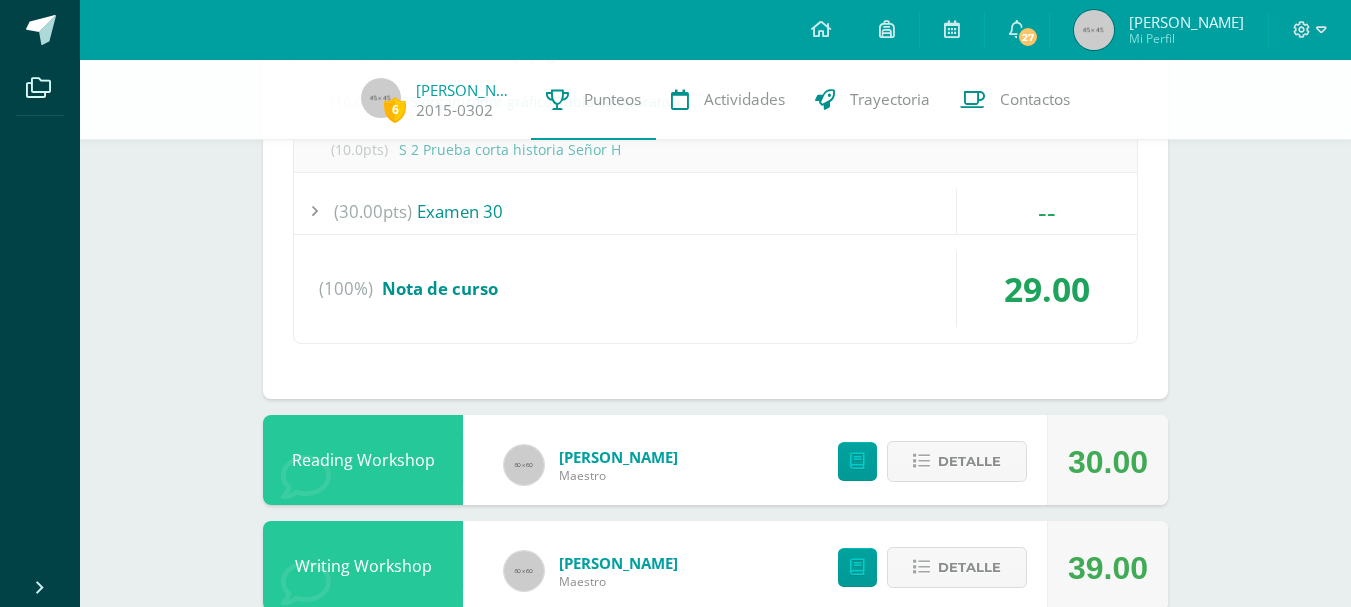 scroll, scrollTop: 2218, scrollLeft: 0, axis: vertical 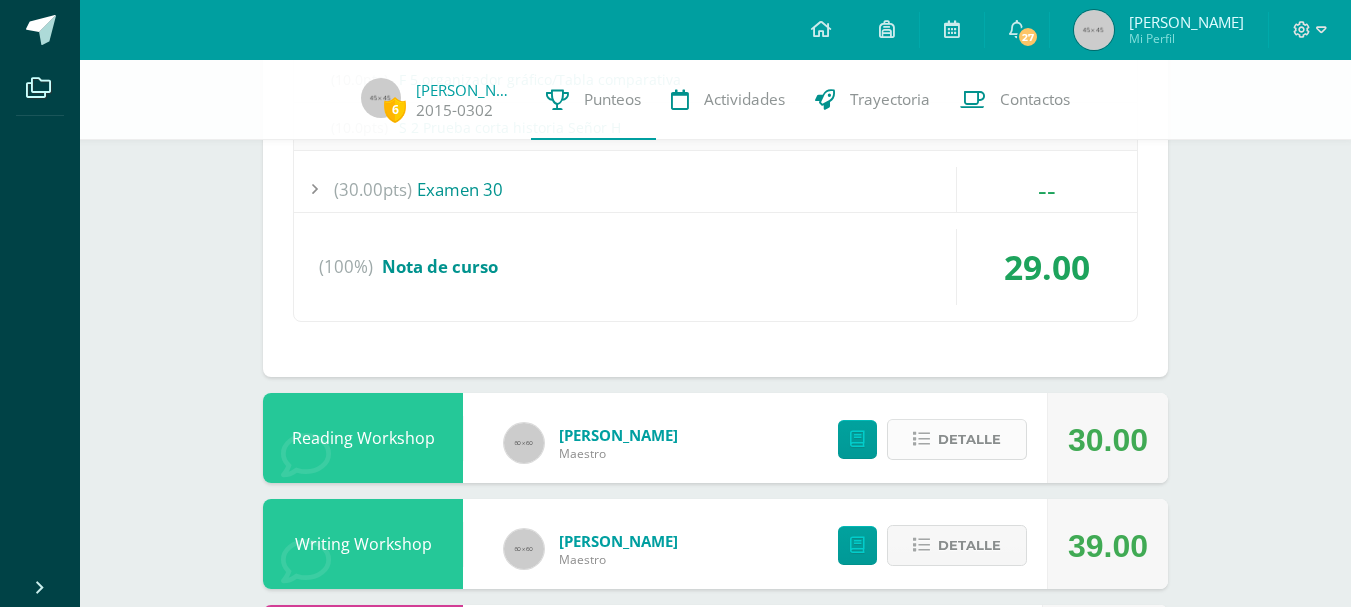 click on "Detalle" at bounding box center [957, 439] 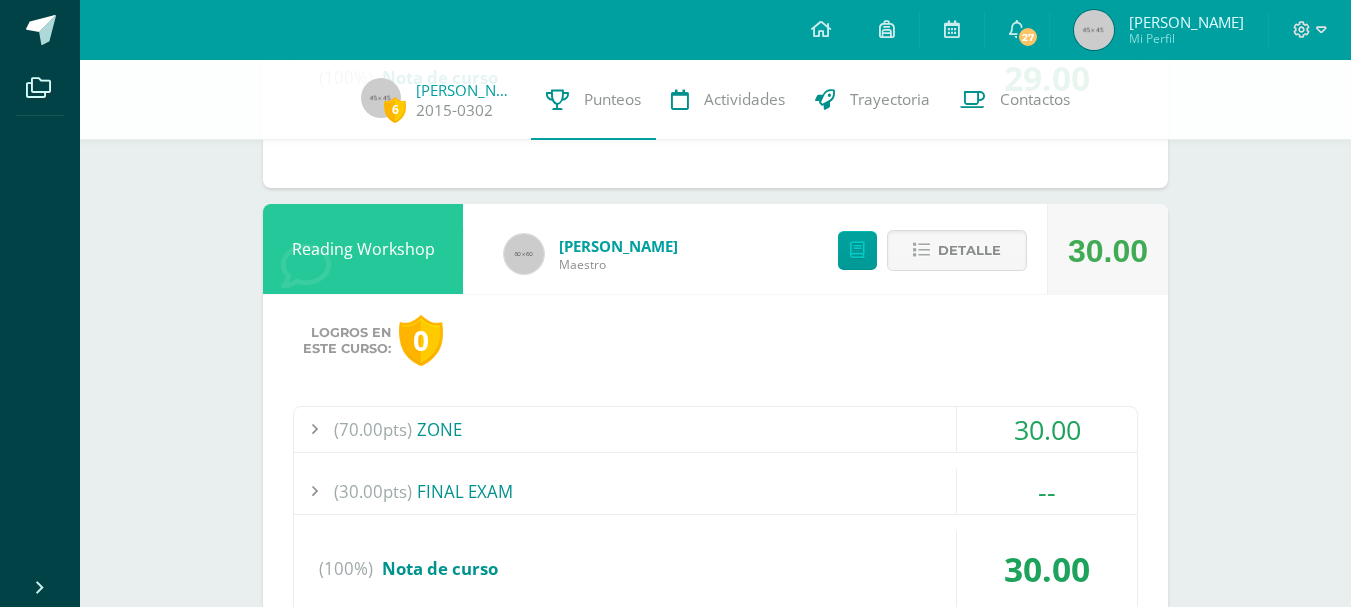 scroll, scrollTop: 2418, scrollLeft: 0, axis: vertical 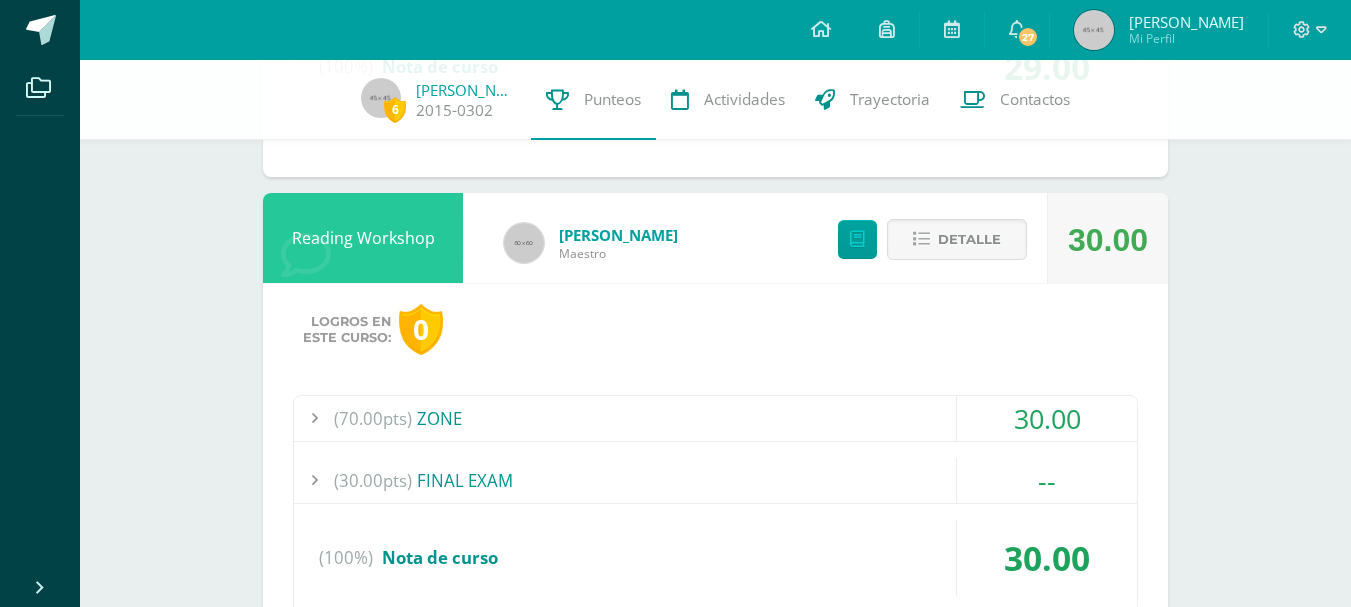 click on "(70.00pts)
ZONE" at bounding box center [715, 418] 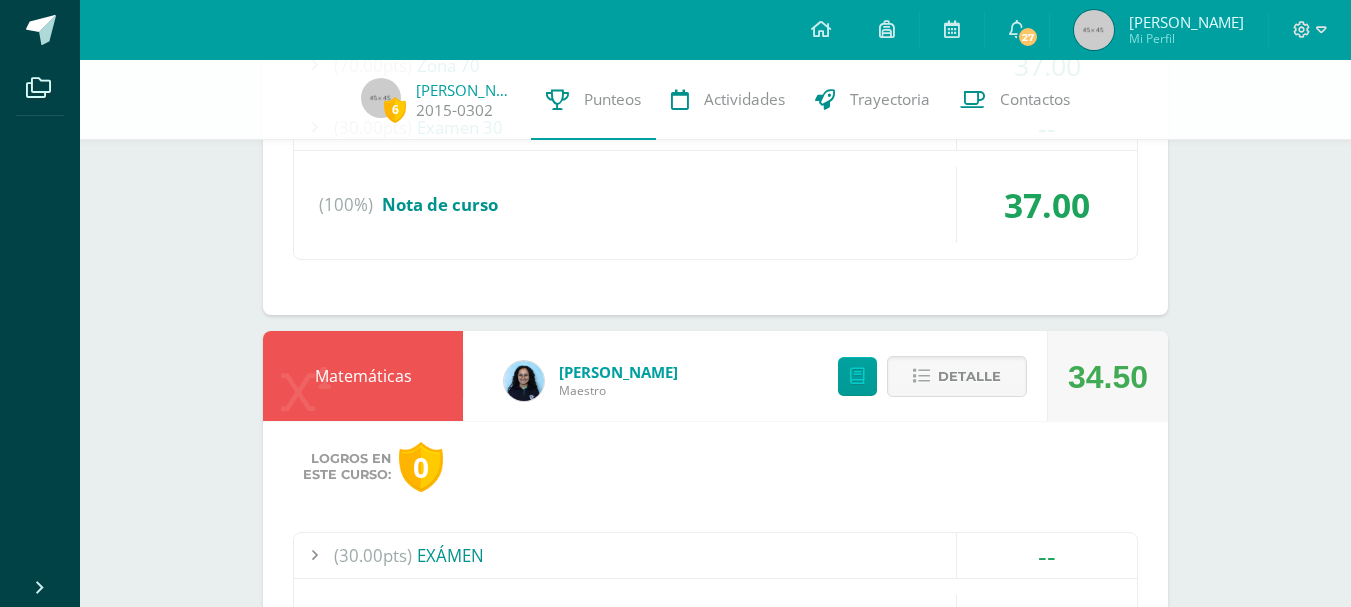 scroll, scrollTop: 261, scrollLeft: 0, axis: vertical 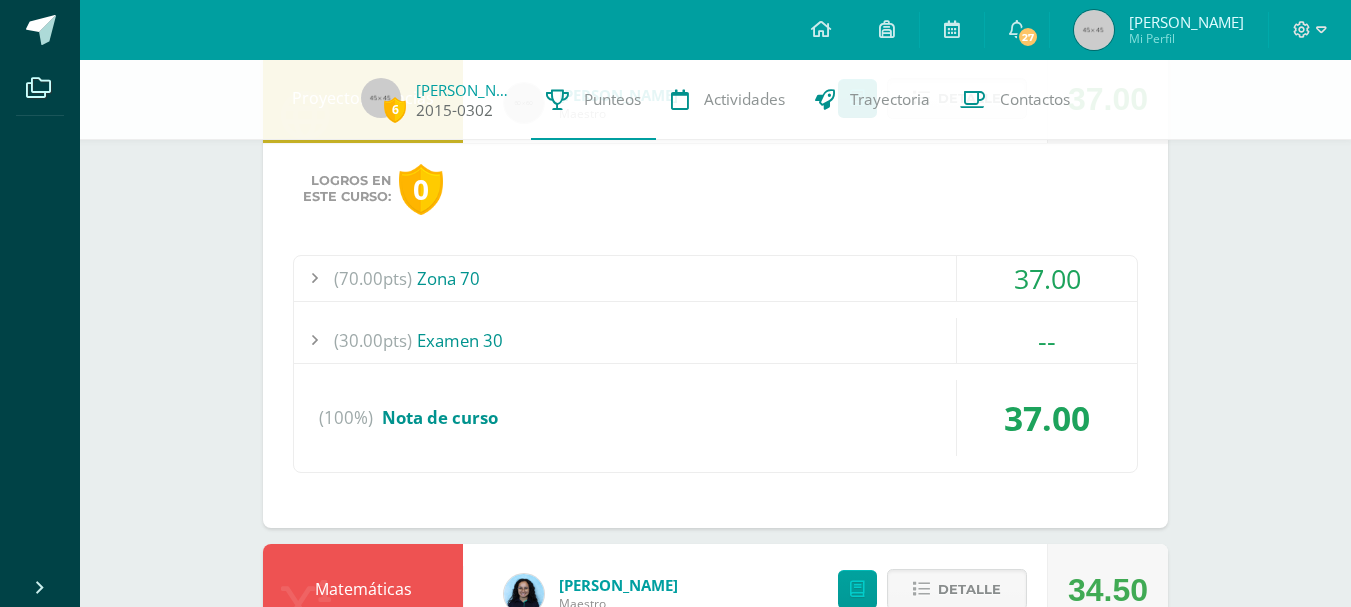 click on "Iveth García" at bounding box center (466, 90) 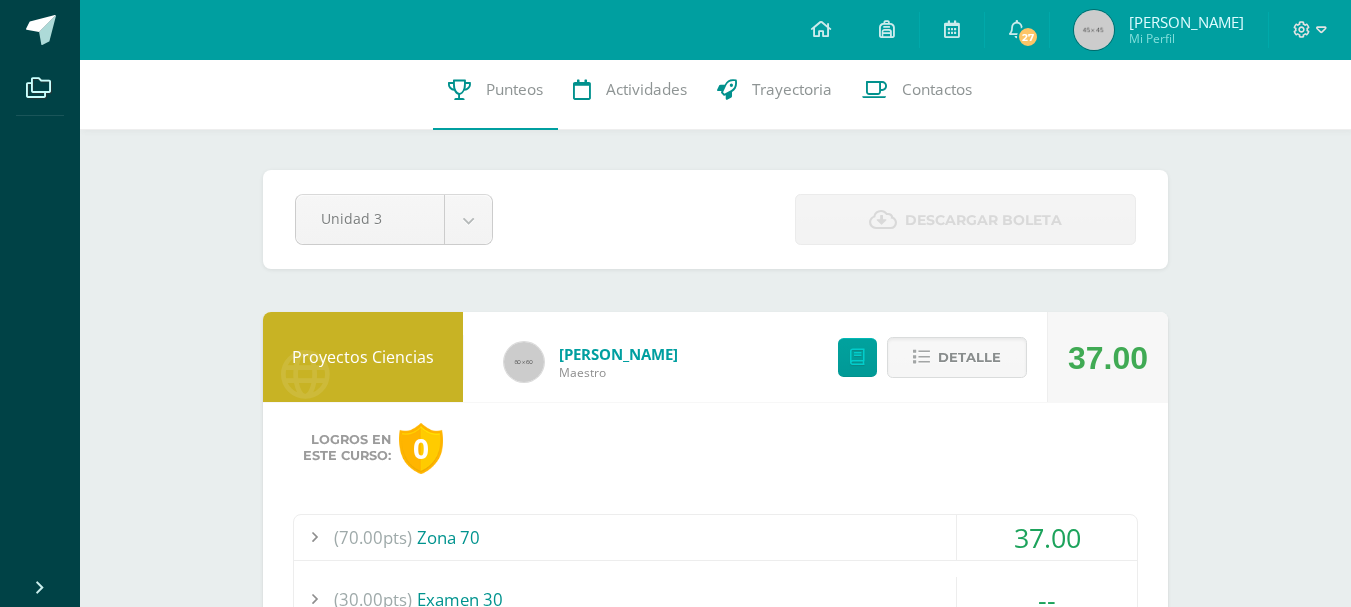 scroll, scrollTop: 0, scrollLeft: 0, axis: both 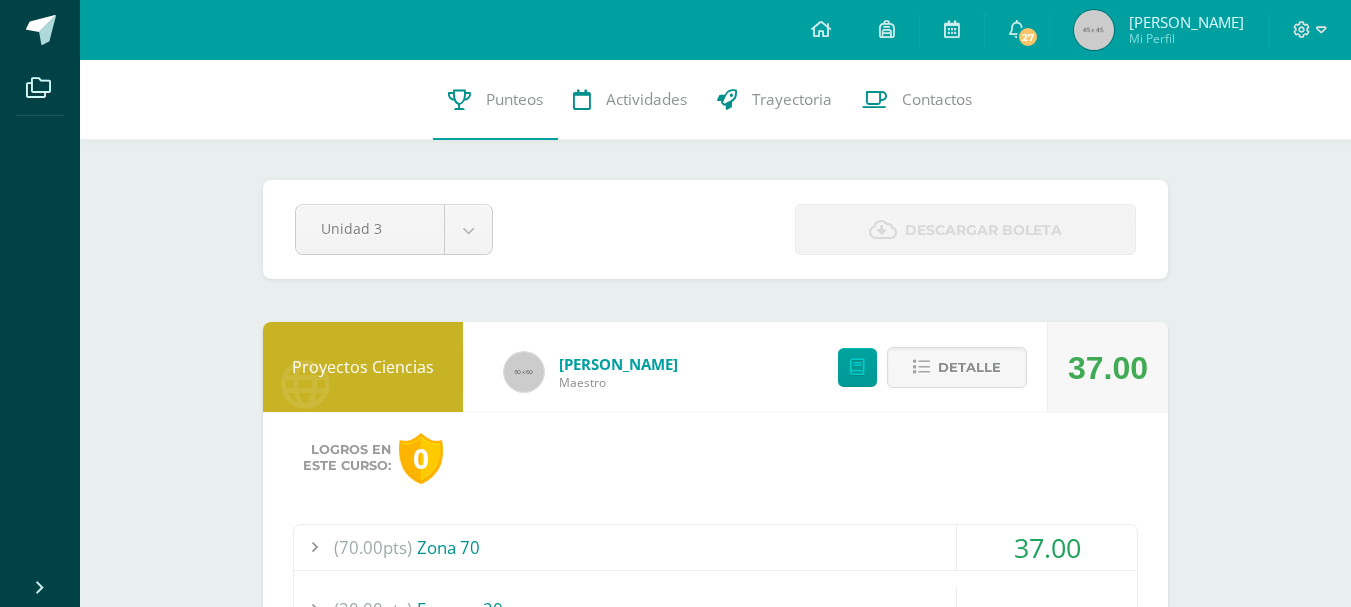 click on "[PERSON_NAME]" at bounding box center [1186, 22] 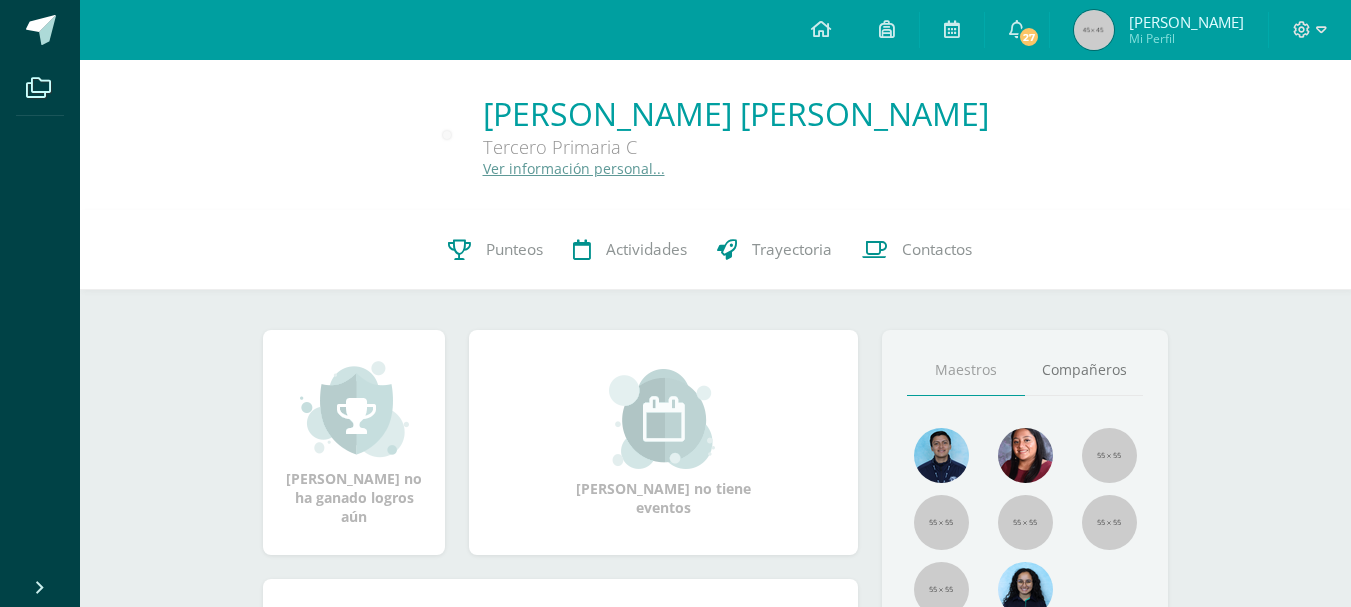 scroll, scrollTop: 0, scrollLeft: 0, axis: both 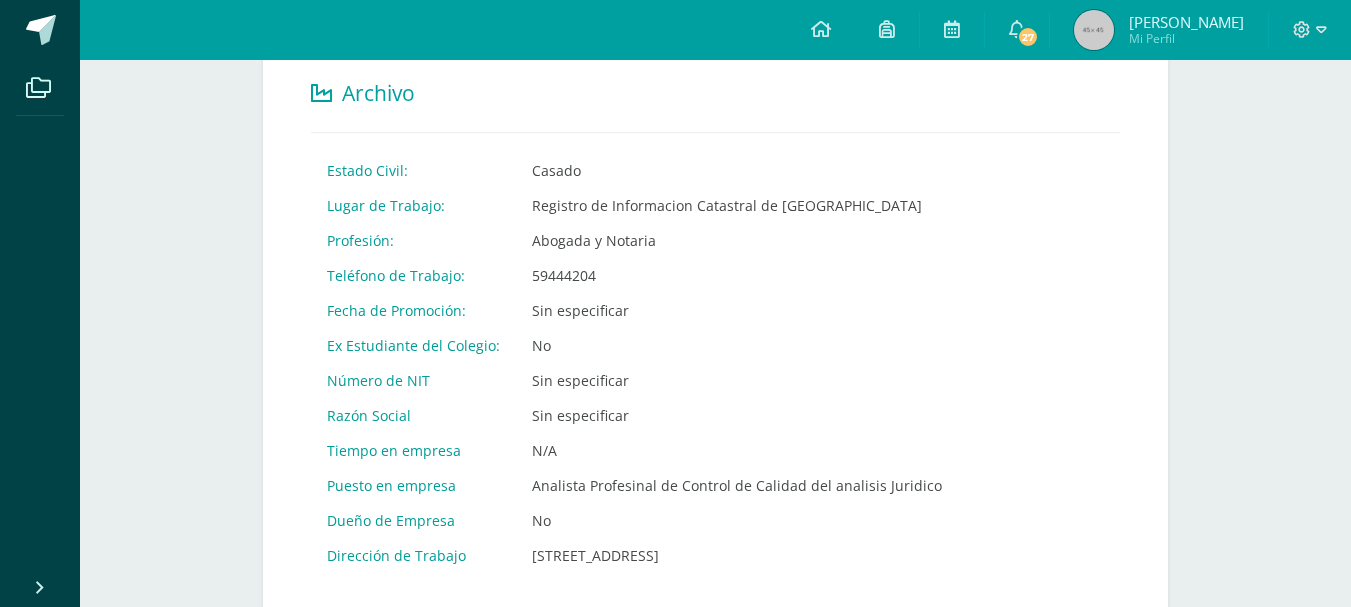 click on "Sin especificar" at bounding box center (737, 380) 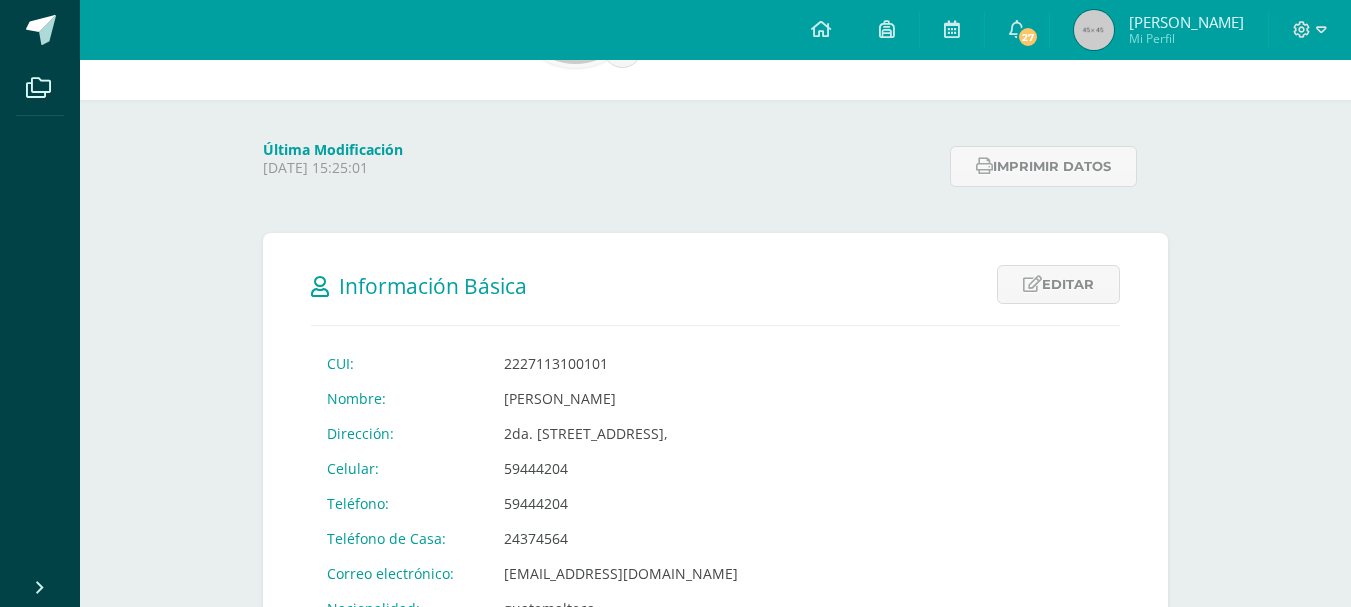scroll, scrollTop: 0, scrollLeft: 0, axis: both 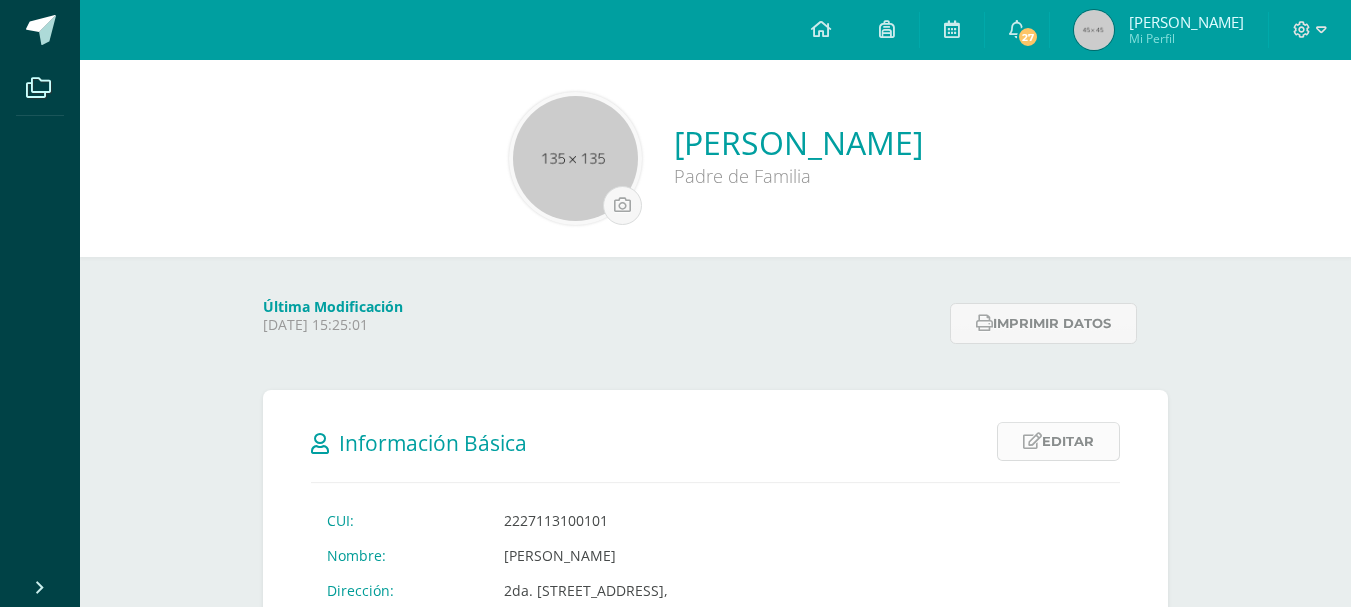 click at bounding box center [1032, 441] 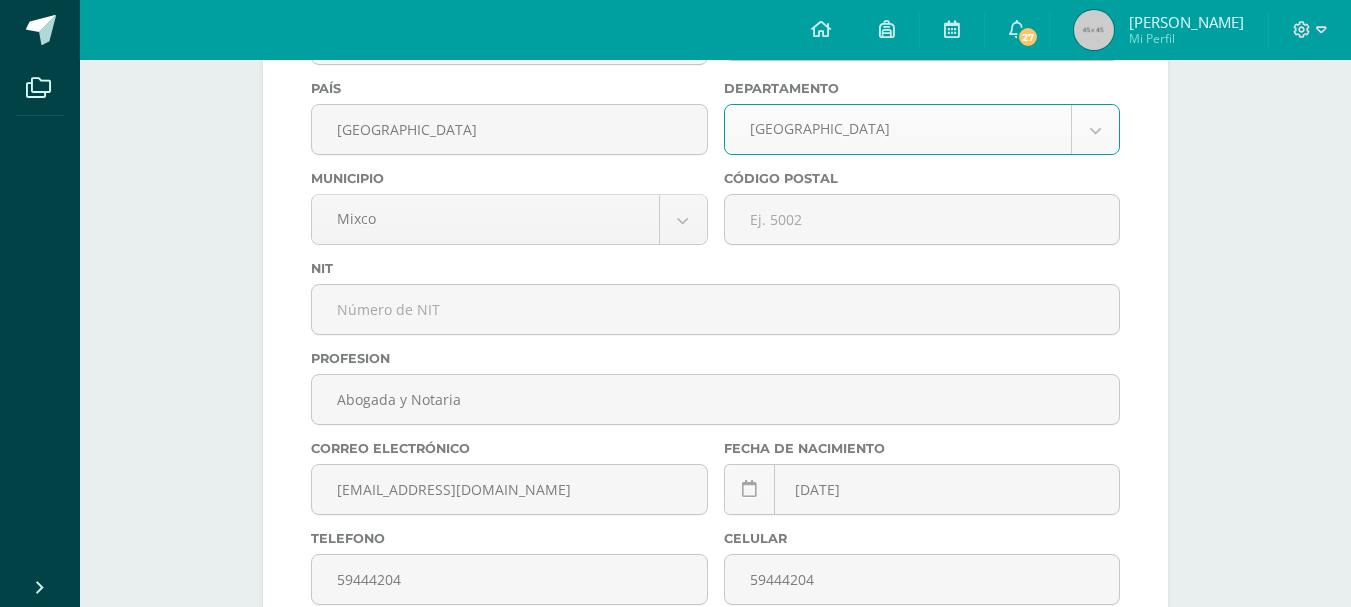 scroll, scrollTop: 800, scrollLeft: 0, axis: vertical 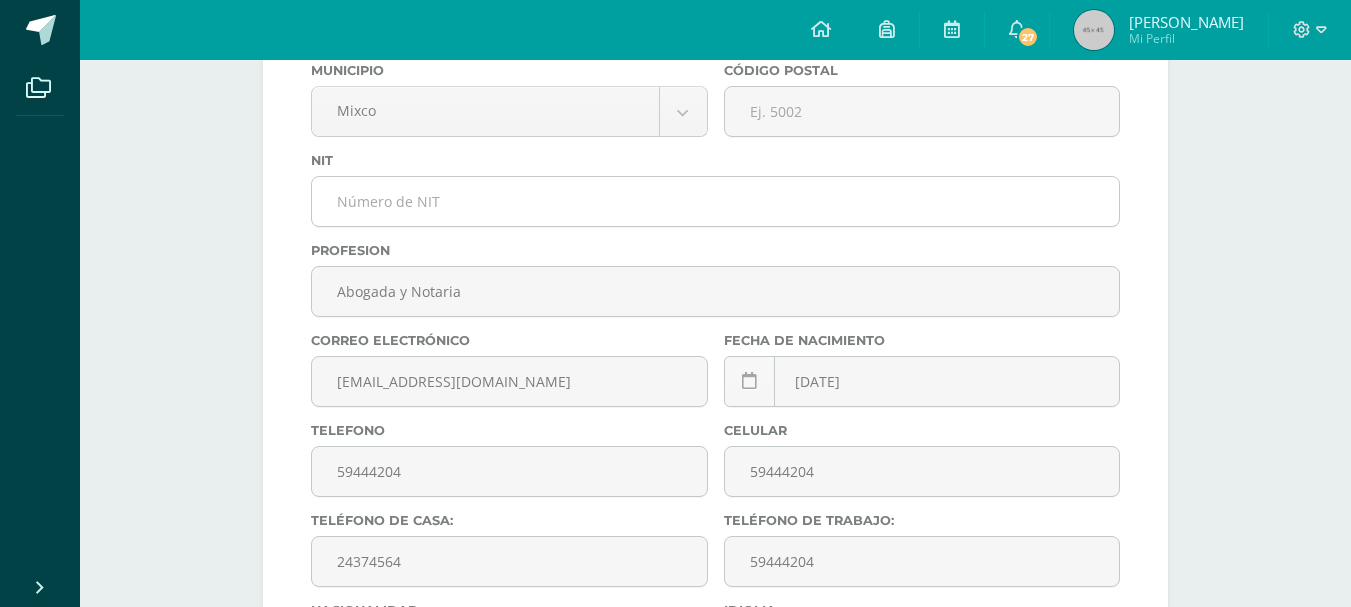 click at bounding box center (715, 201) 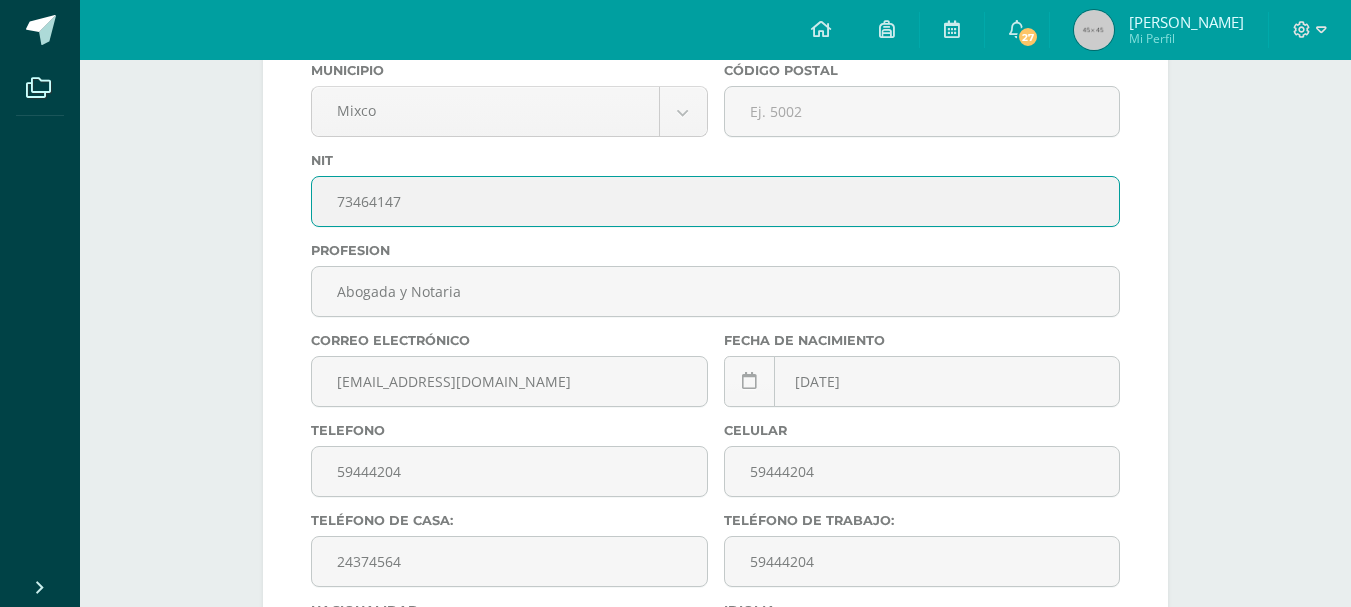 type on "73464147" 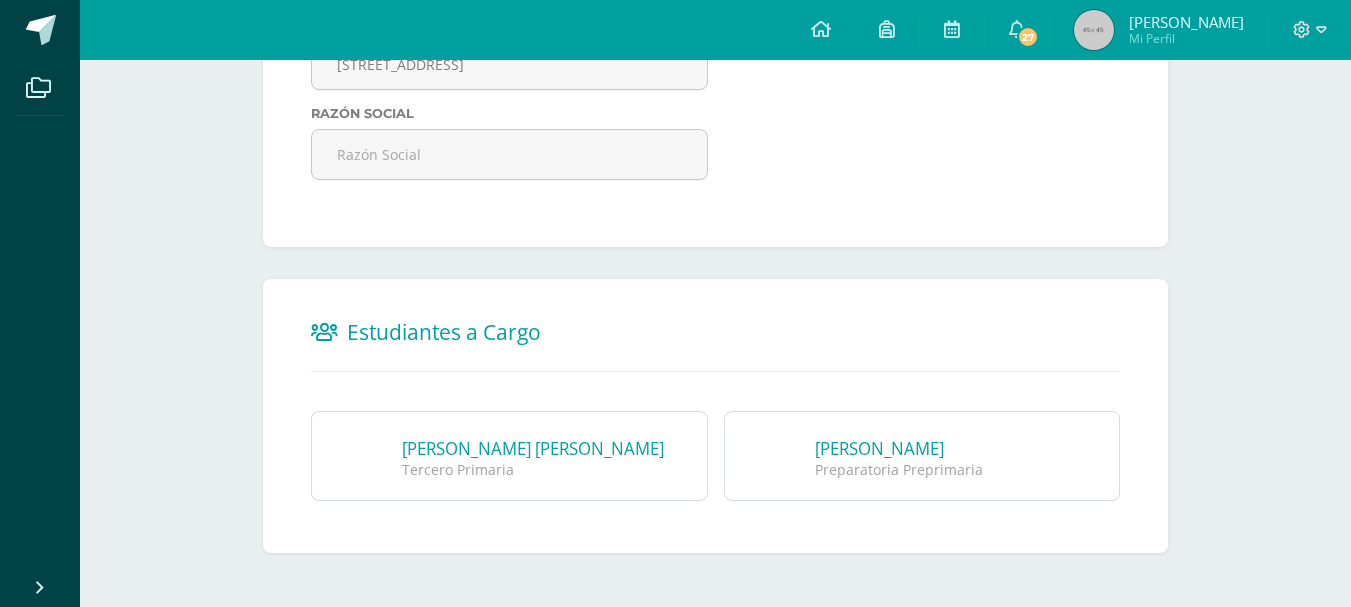 scroll, scrollTop: 1765, scrollLeft: 0, axis: vertical 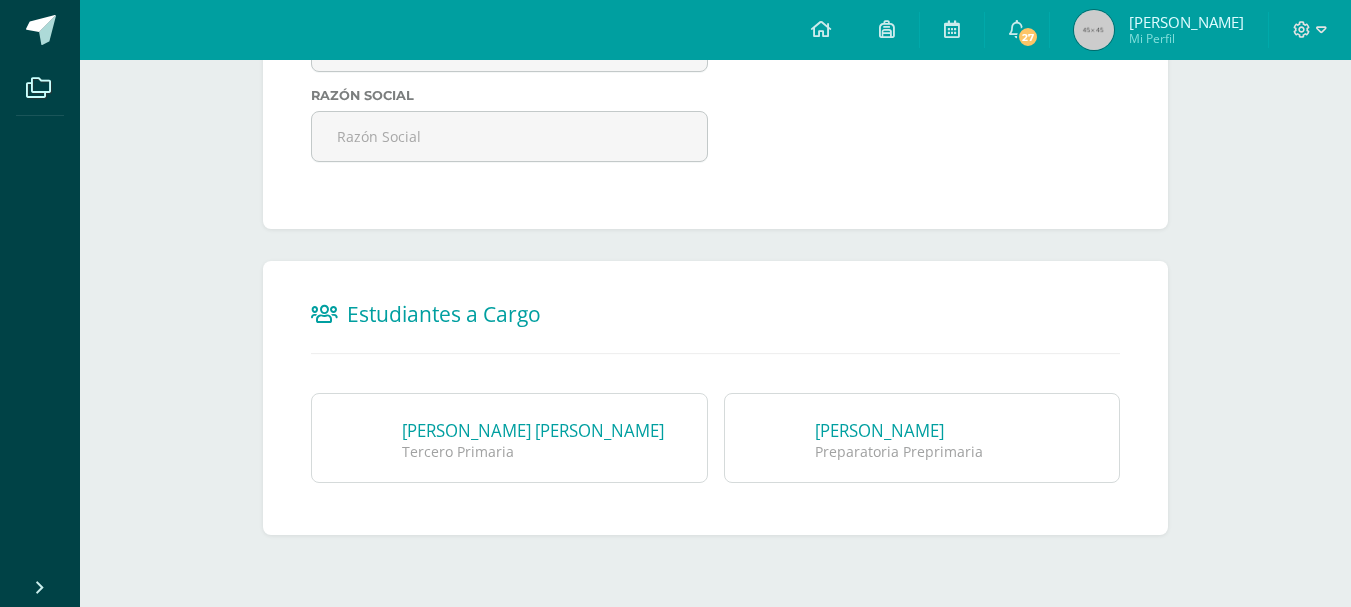 click on "Iveth Adriana María García Alvarez" at bounding box center [533, 430] 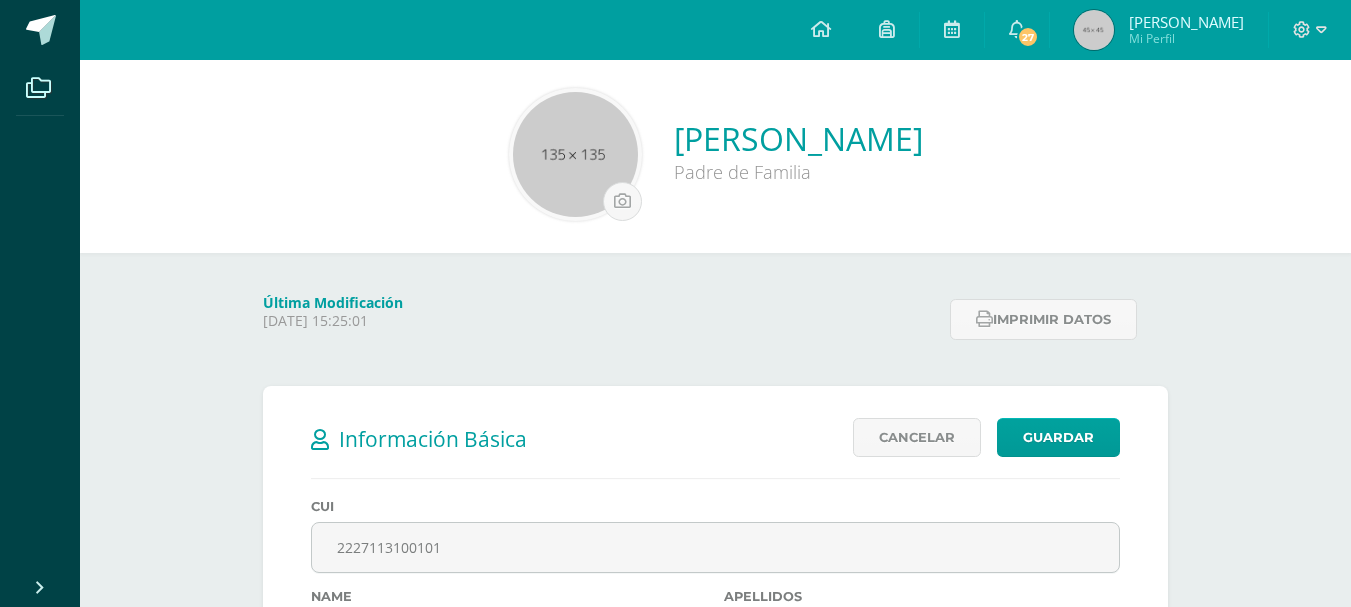 scroll, scrollTop: 0, scrollLeft: 0, axis: both 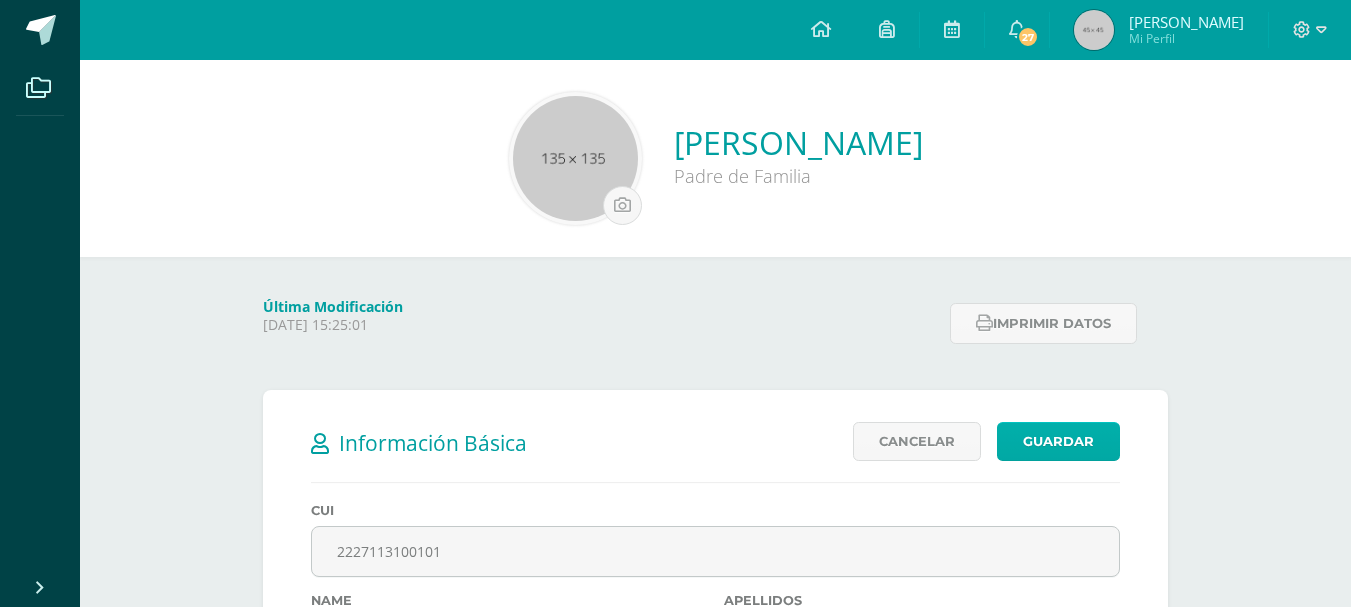 click on "Guardar" at bounding box center [1058, 441] 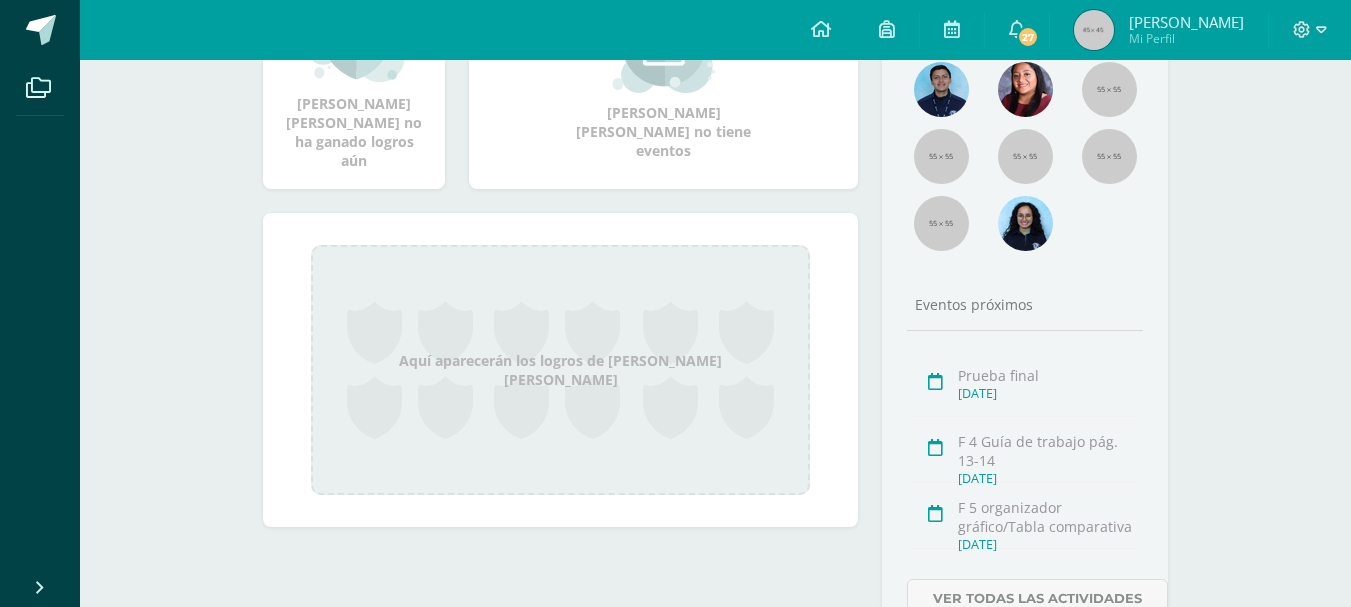 scroll, scrollTop: 68, scrollLeft: 0, axis: vertical 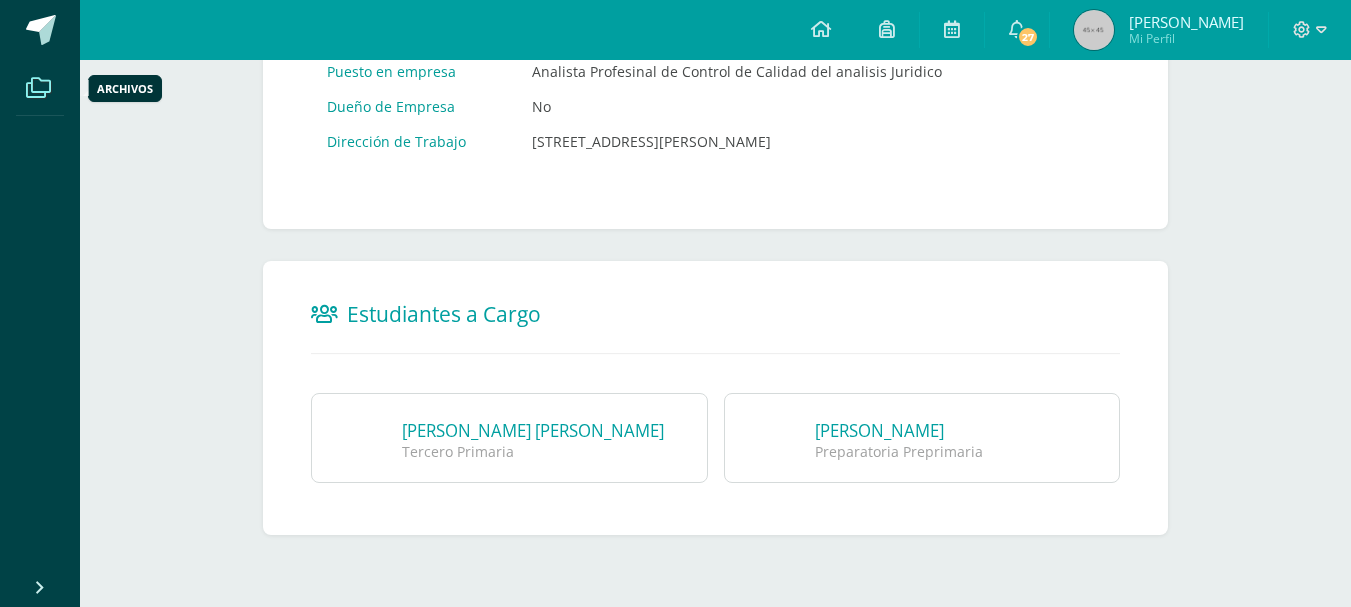 click at bounding box center (38, 88) 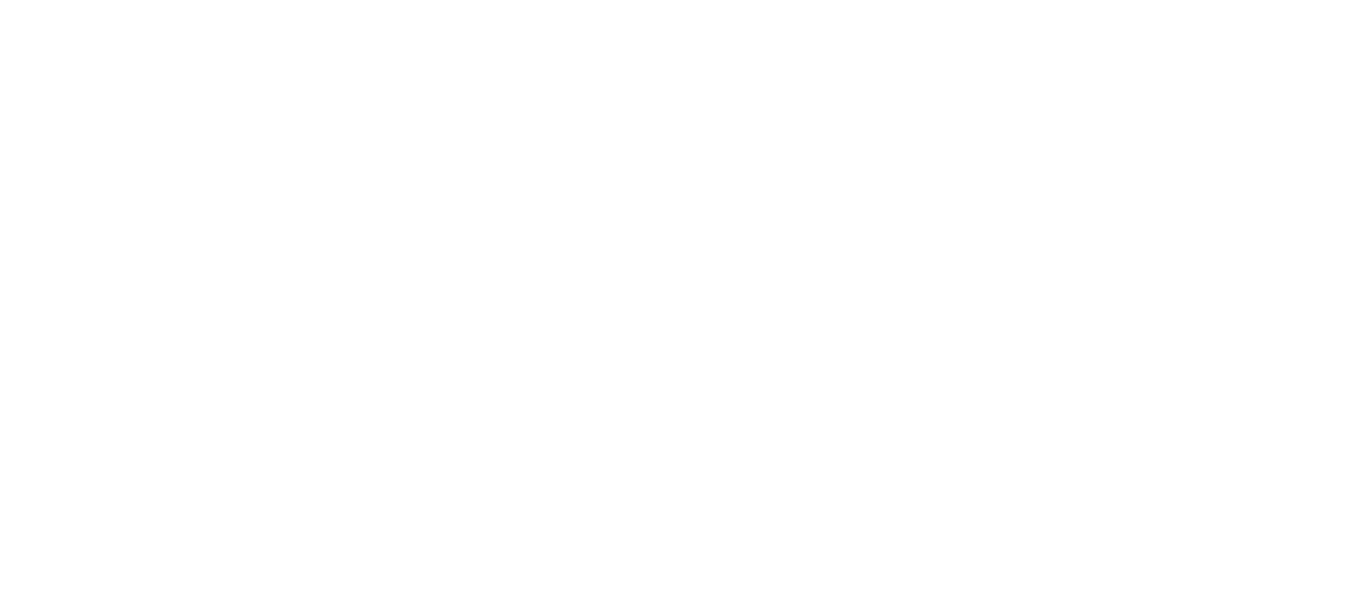 scroll, scrollTop: 0, scrollLeft: 0, axis: both 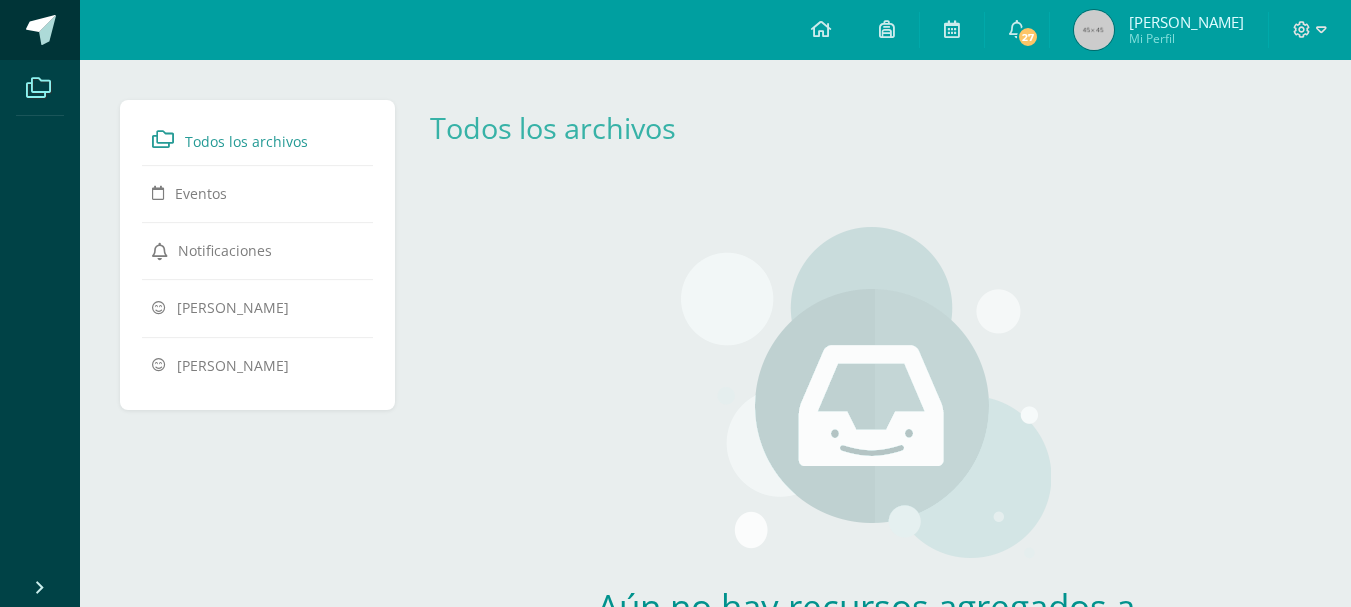 click at bounding box center (41, 30) 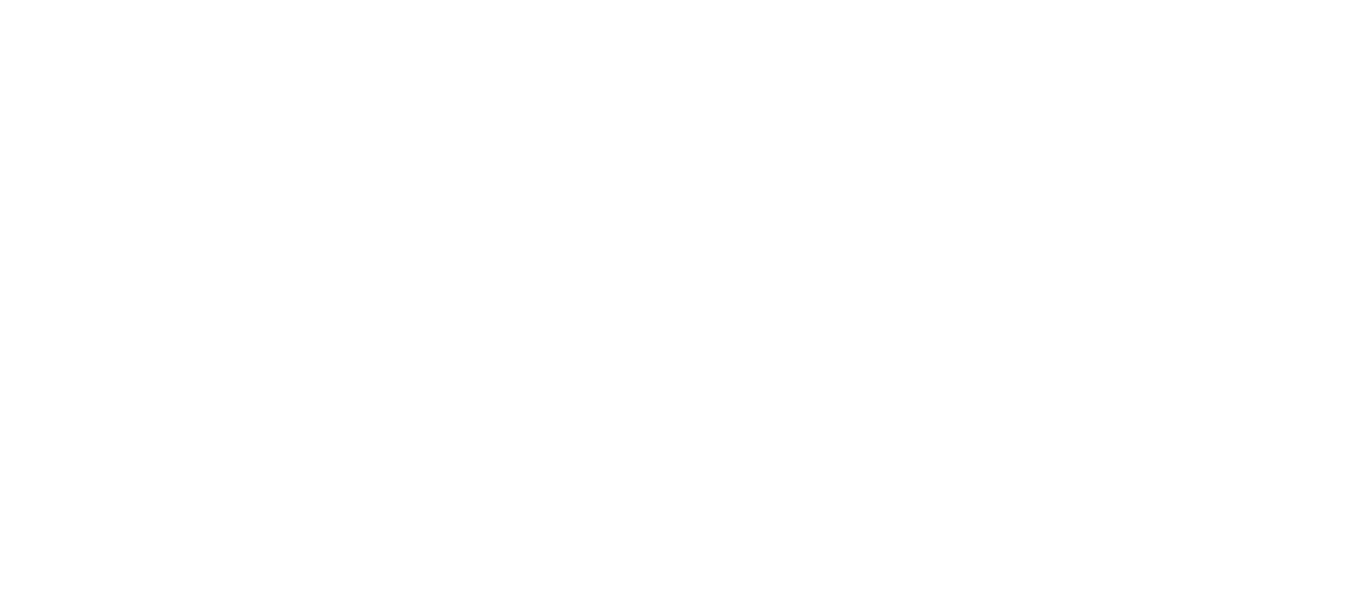 scroll, scrollTop: 0, scrollLeft: 0, axis: both 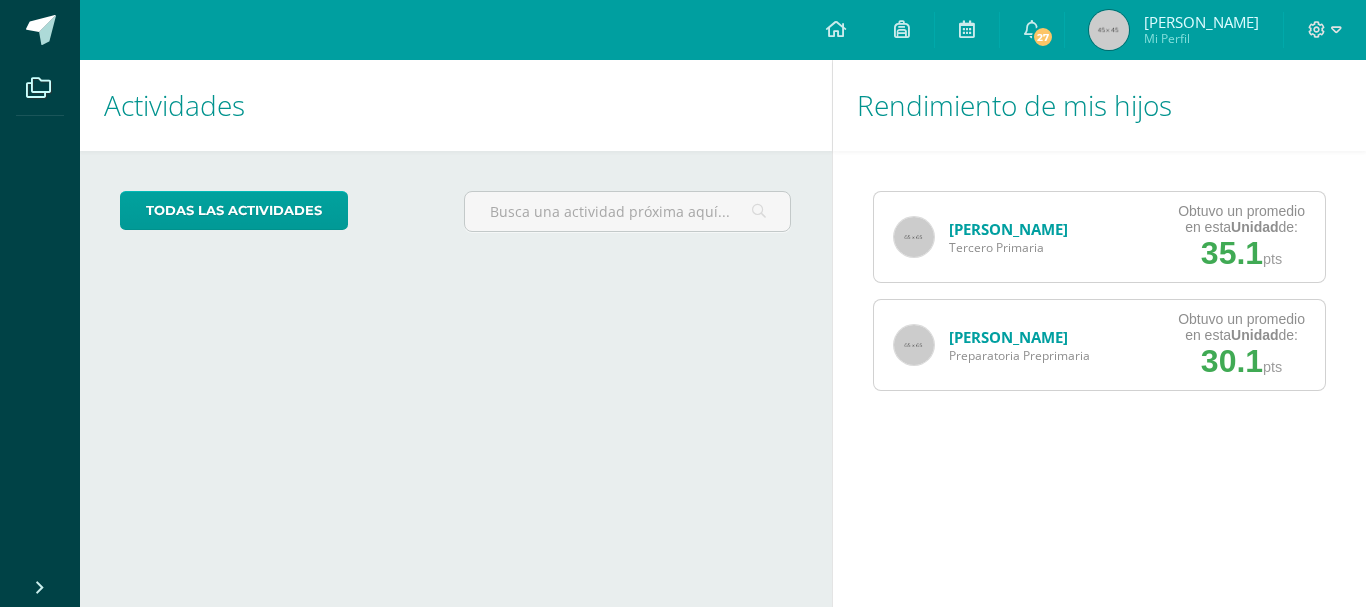click on "[PERSON_NAME]" at bounding box center (1201, 22) 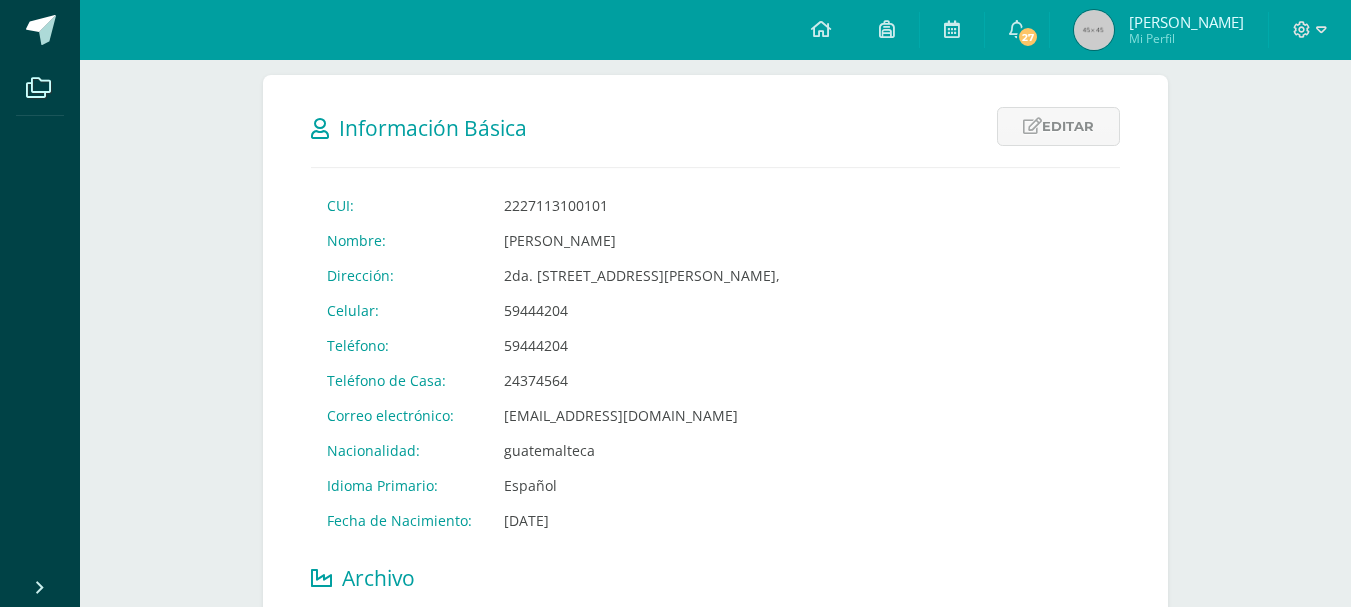 scroll, scrollTop: 314, scrollLeft: 0, axis: vertical 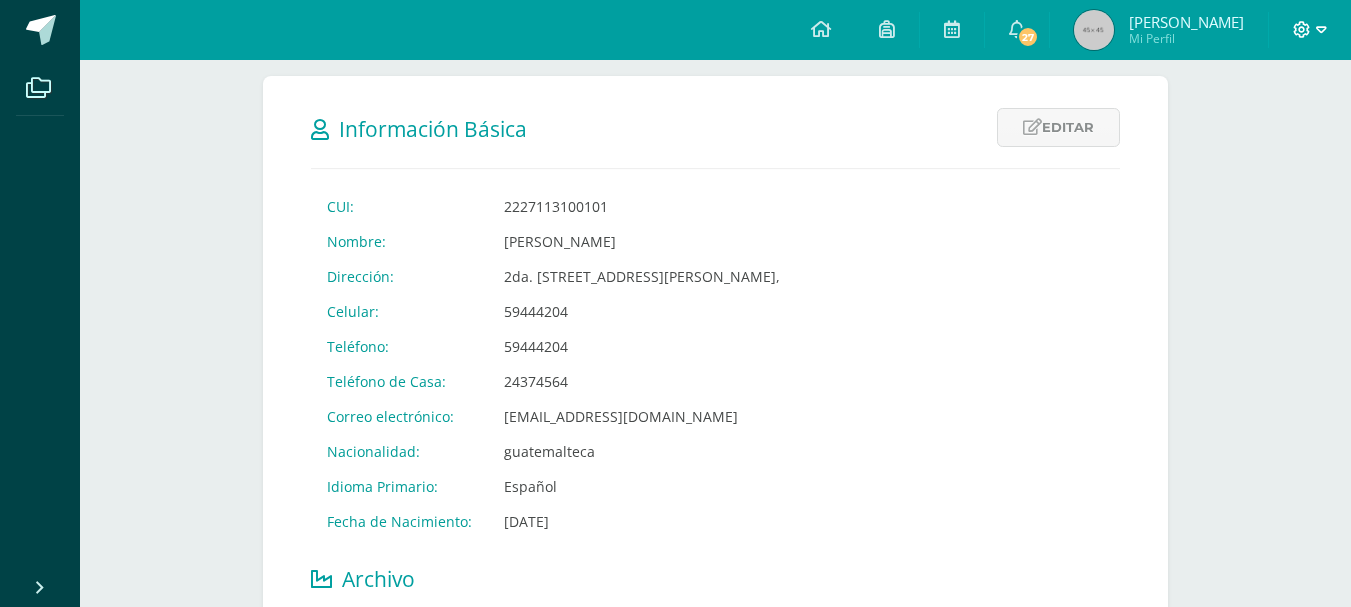 click 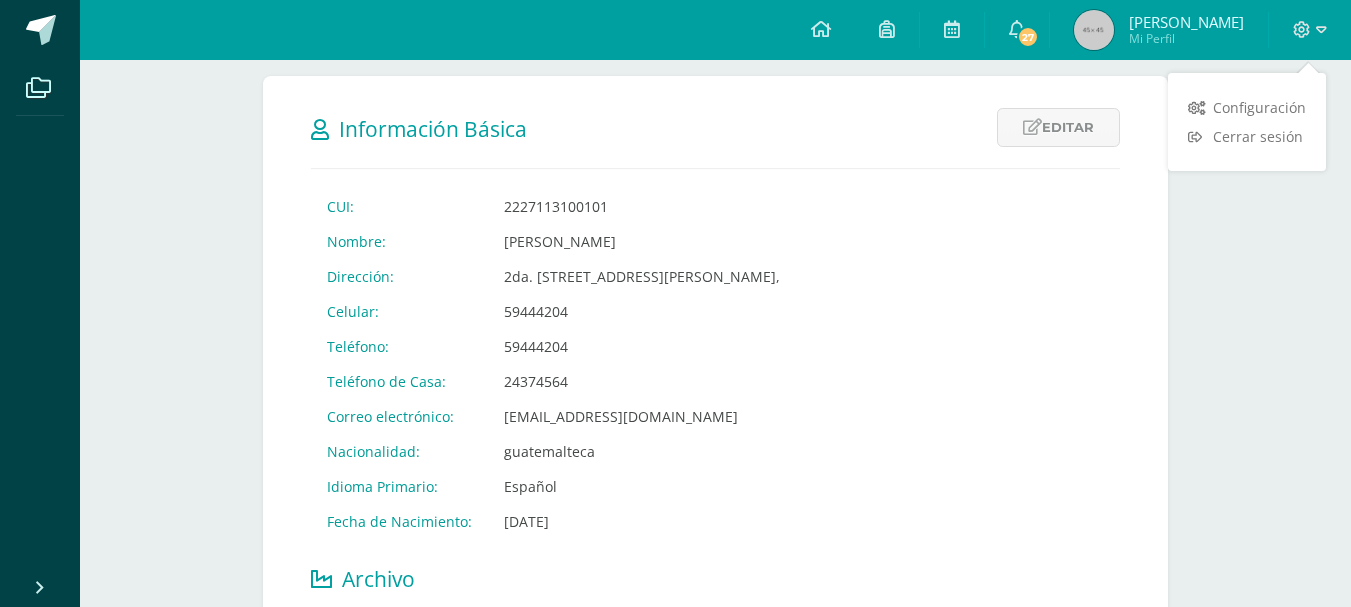 click on "Islian Fabiola Álvarez Arreola
Padre de Familia
Última Modificación Sunday 13 July 2025 19:46:56
Imprimir datos
Información Básica
Editar Cancelar Guardar CUI: 2227113100101 Nombre:
Islian Fabiola Álvarez Arreola
Dirección:
2da. calle 5-64  Zona 7 de Mixco, Colonia Belen,
Guatemala, Guatemala,
Mixco,
Celular:
59444204
Teléfono:
59444204
Teléfono de Casa:
24374564
Correo electrónico: g130@bilinguesanjuan.edu.gt Nacionalidad:
guatemalteca
Idioma Primario: Estado Civil: No No" at bounding box center (715, 626) 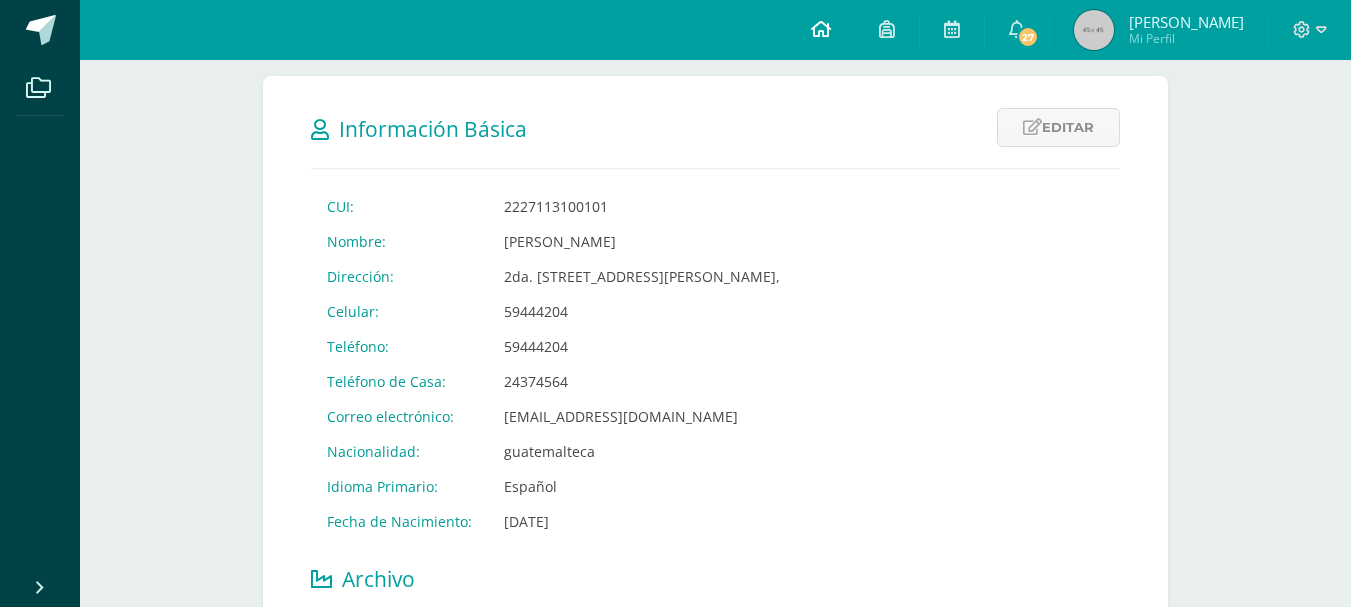 click at bounding box center [821, 29] 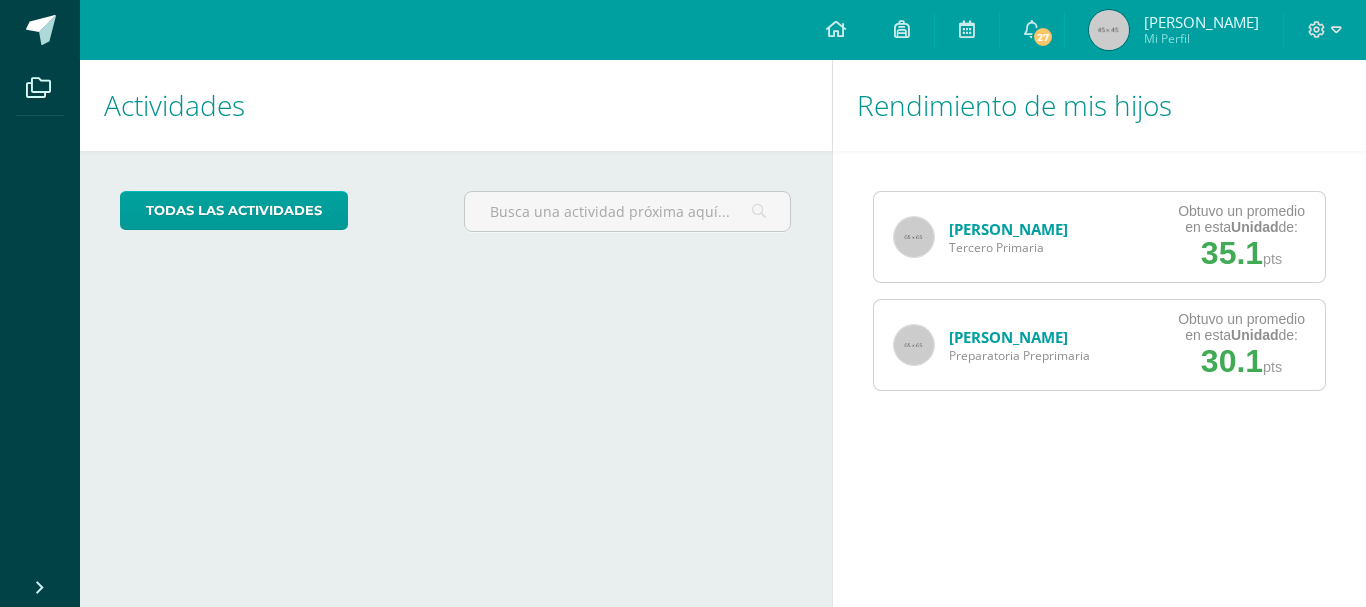 scroll, scrollTop: 0, scrollLeft: 0, axis: both 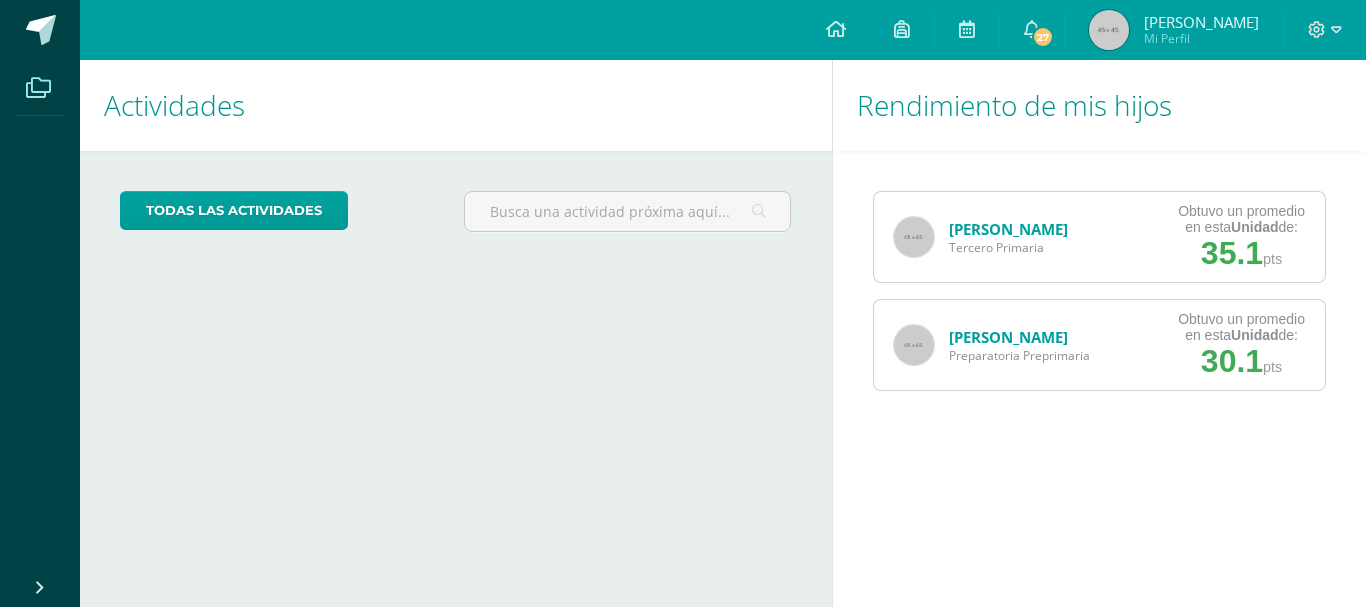 click at bounding box center [38, 88] 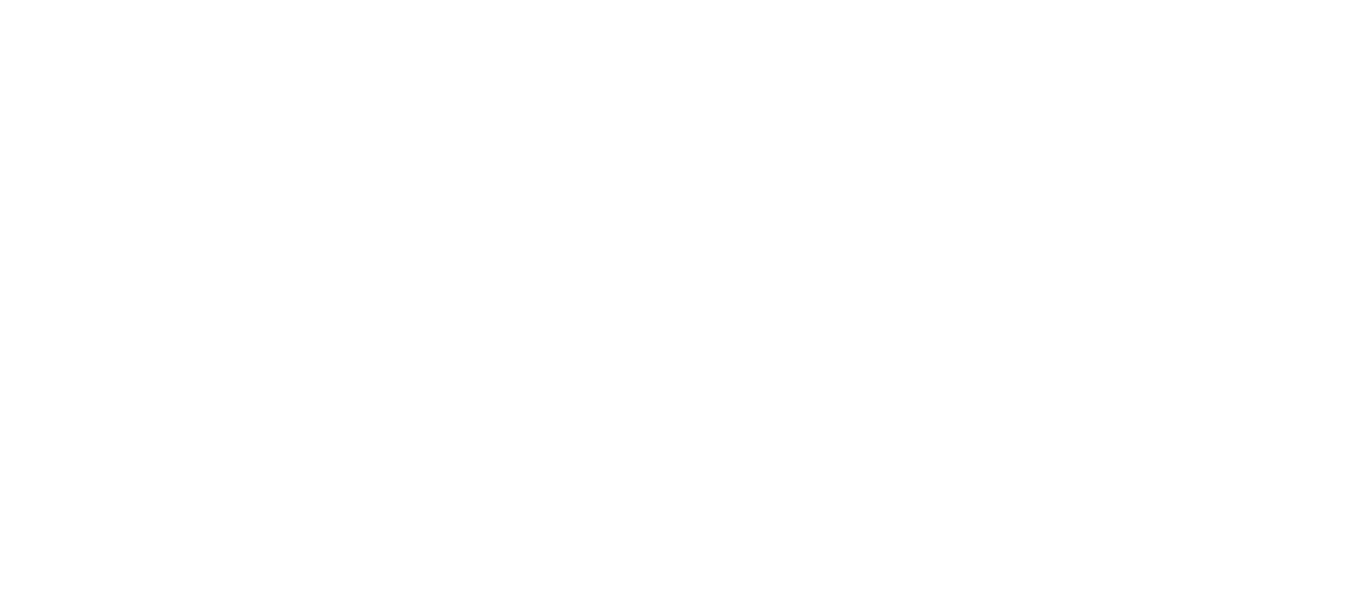 scroll, scrollTop: 0, scrollLeft: 0, axis: both 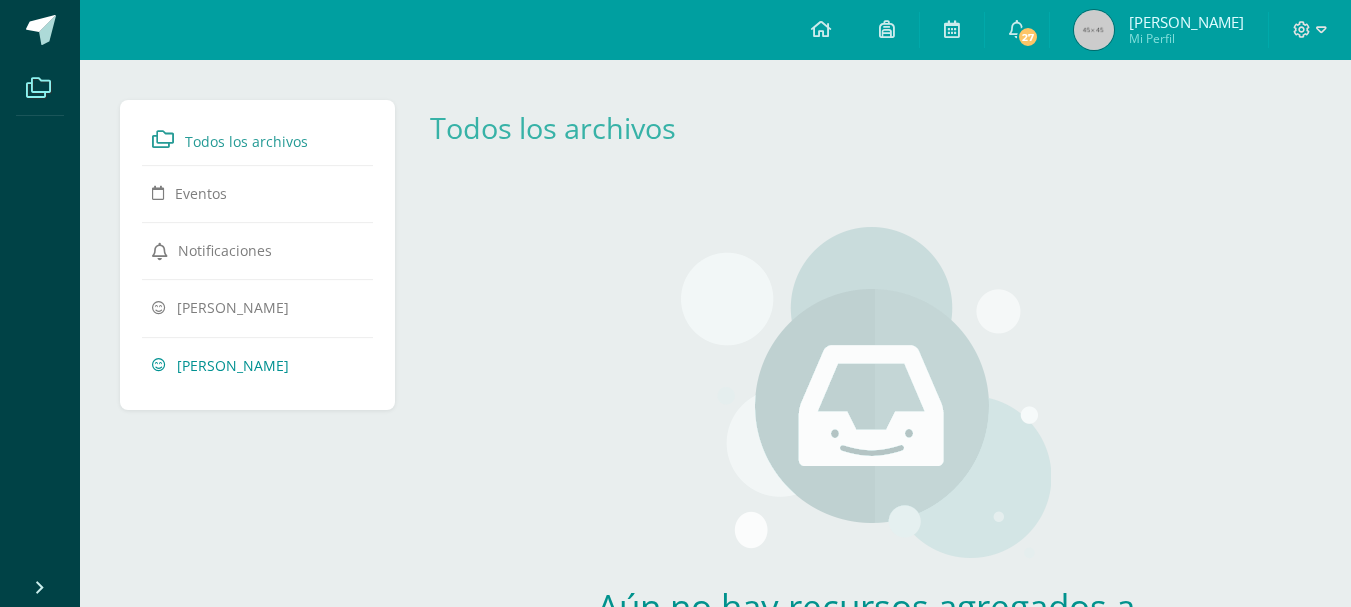 click on "[PERSON_NAME]" at bounding box center [233, 364] 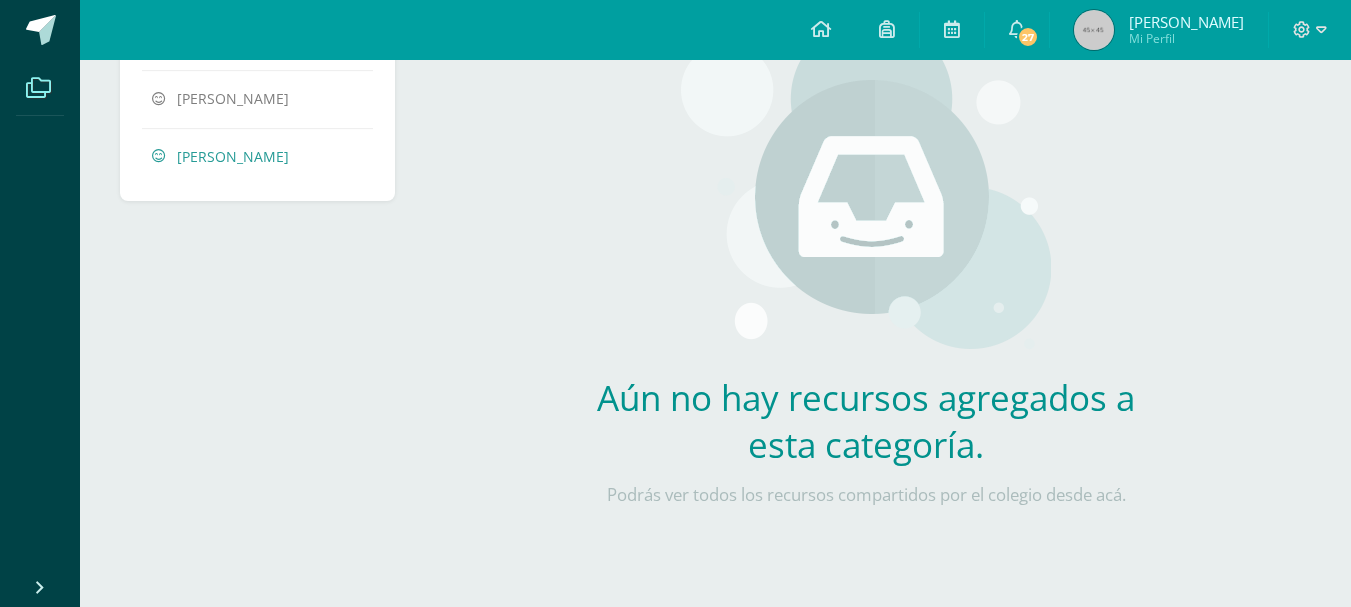 scroll, scrollTop: 212, scrollLeft: 0, axis: vertical 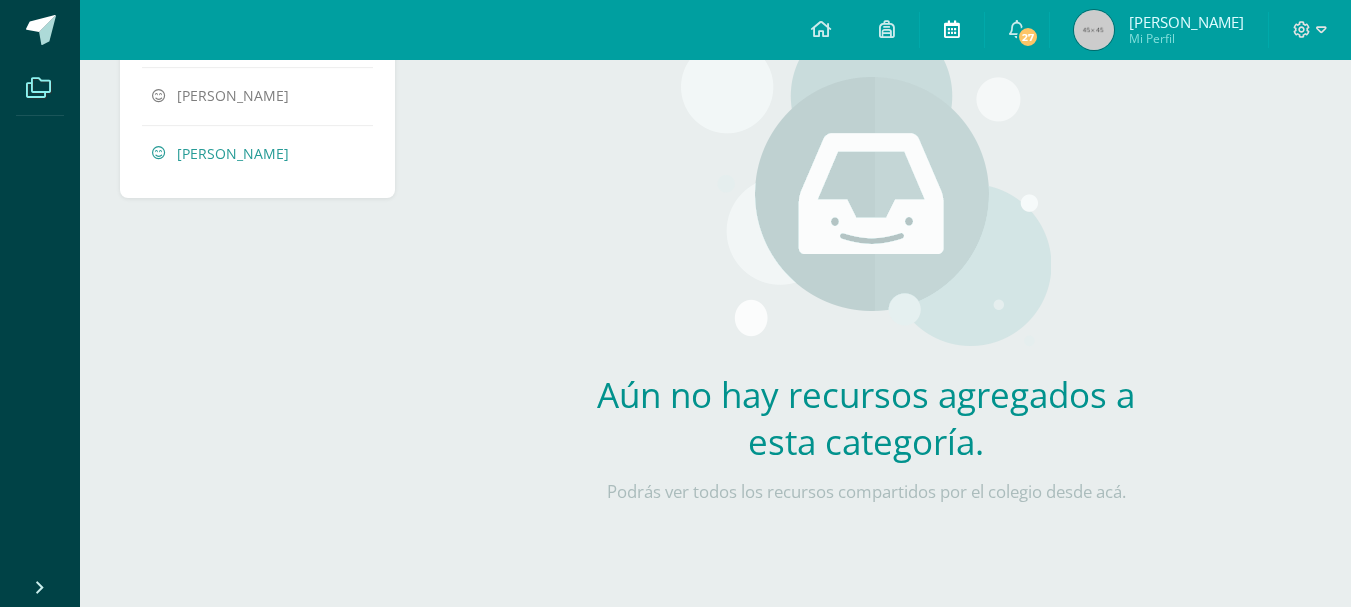 click at bounding box center [952, 29] 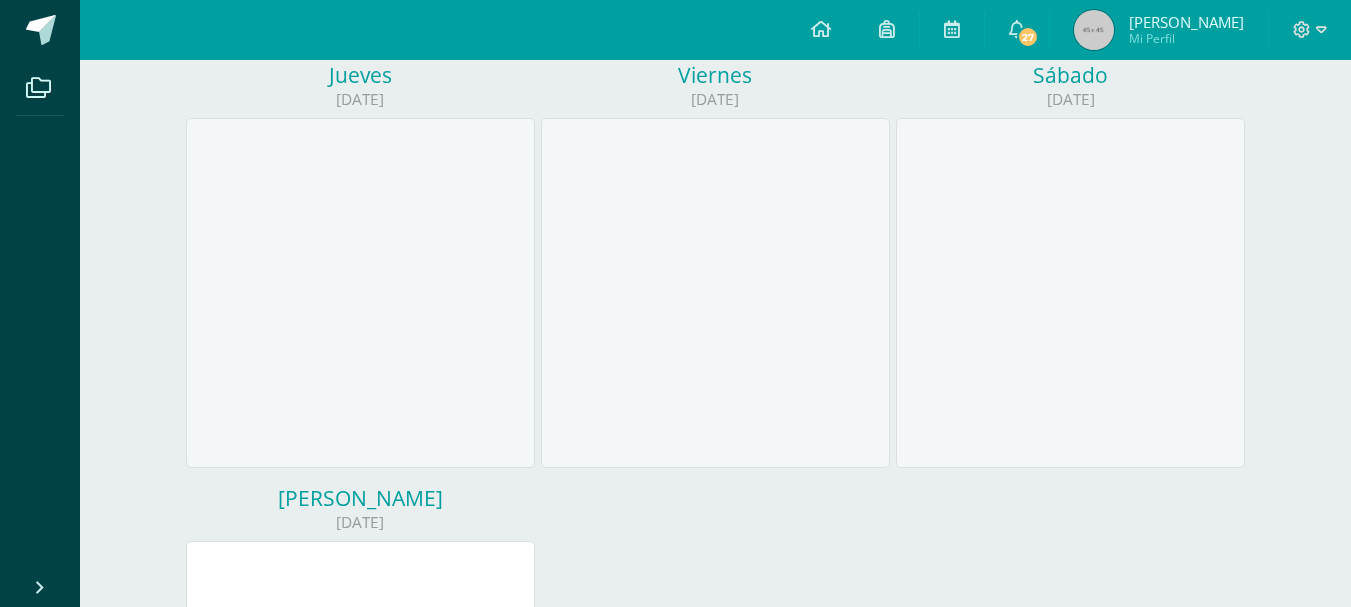 scroll, scrollTop: 700, scrollLeft: 0, axis: vertical 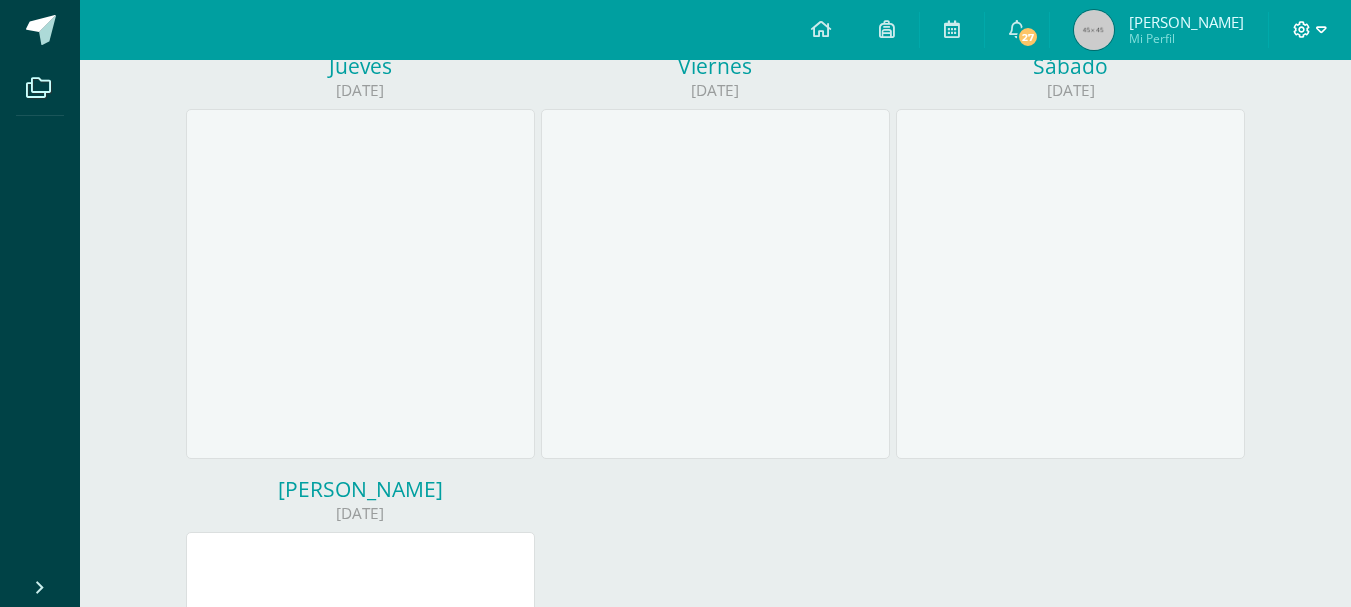 click 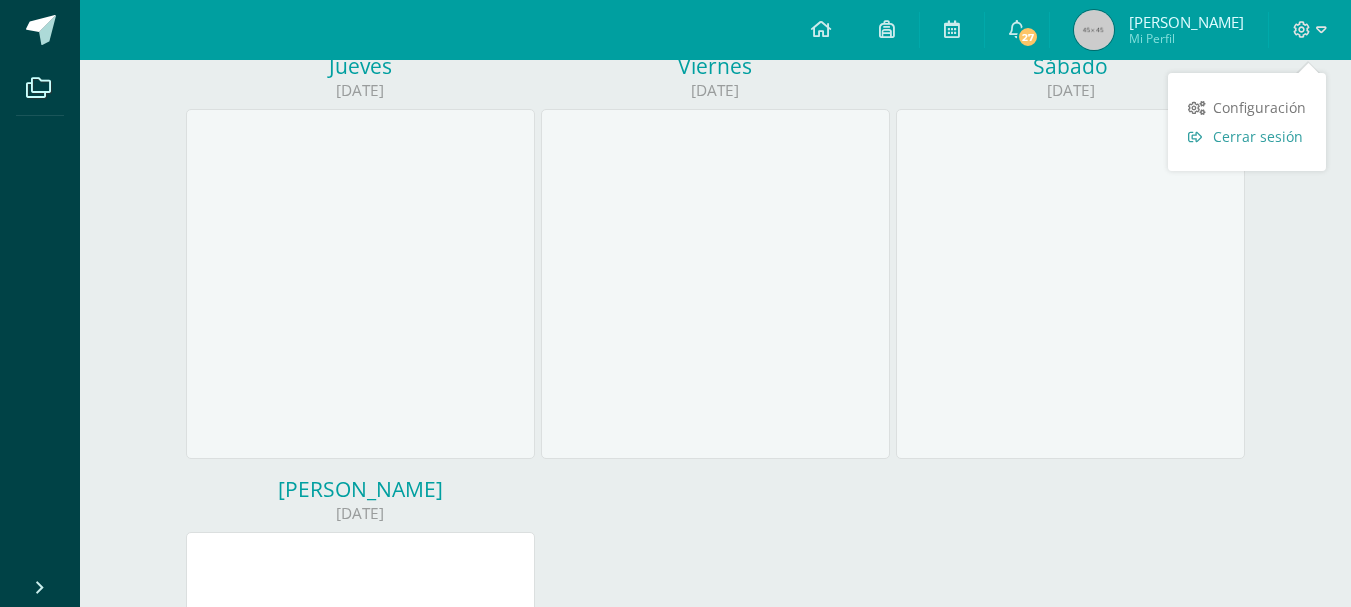 click on "Cerrar sesión" at bounding box center [1258, 136] 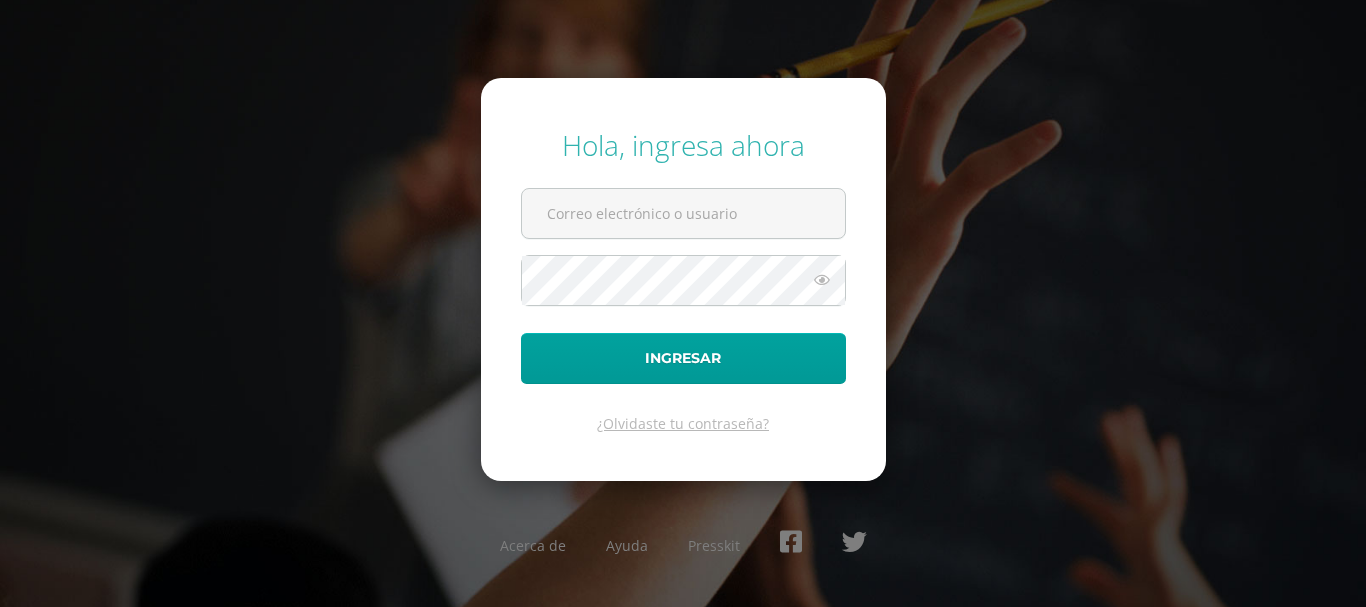 scroll, scrollTop: 0, scrollLeft: 0, axis: both 